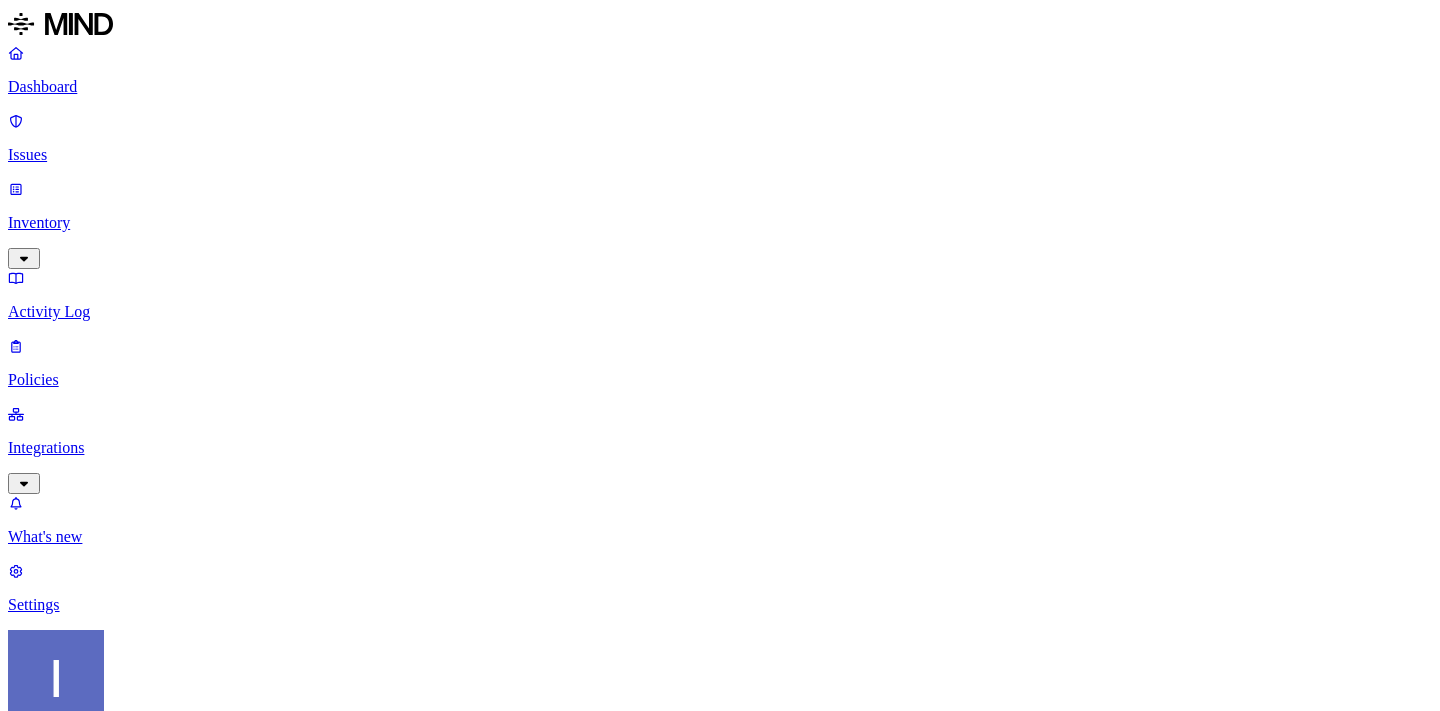 scroll, scrollTop: 0, scrollLeft: 0, axis: both 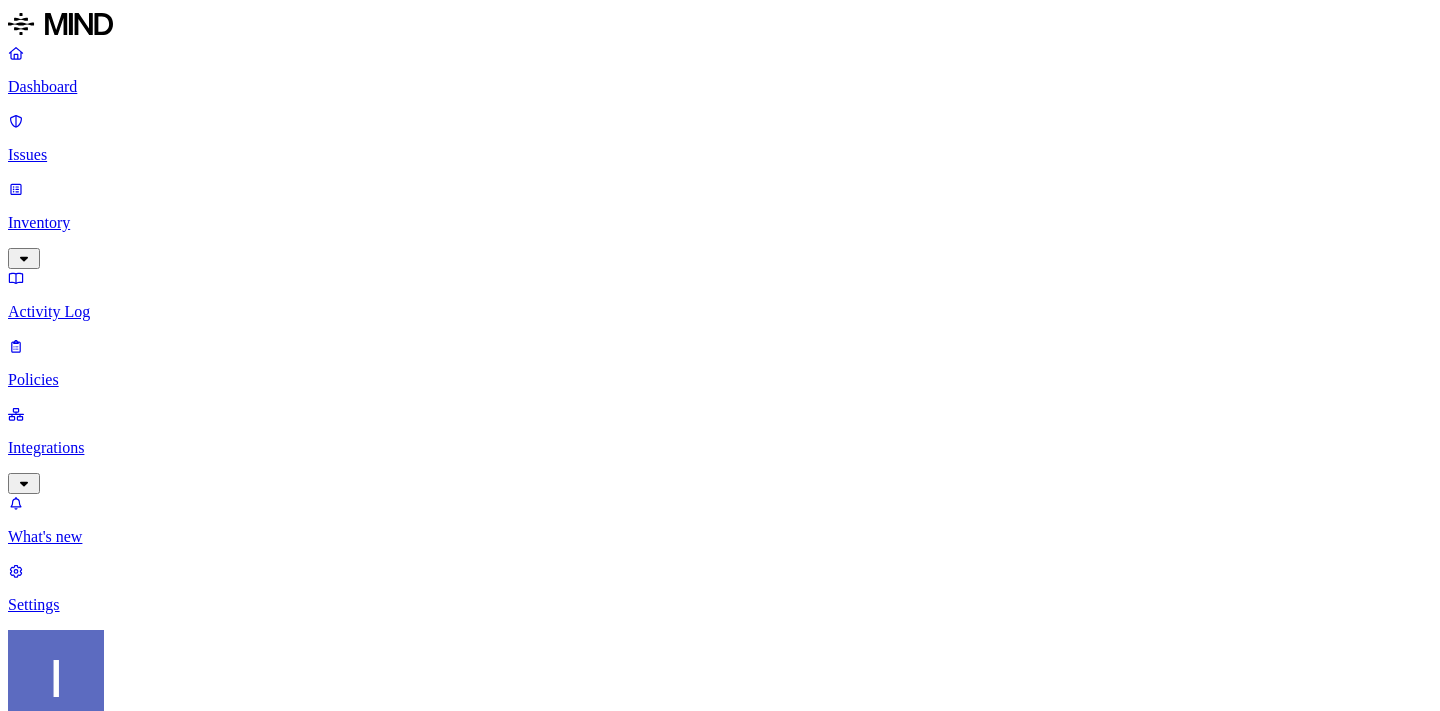 click on "Dashboard Issues Inventory Activity Log Policies Integrations What's new Settings [PERSON_NAME] ACME Dashboard 11 Discovery Detection Prevention Last update: 11:01 AM Scanned resources 2.68K Resources by integration 1.96K ACME Office365 530 ACME Google Drive 82 MIND ACME 47 ACME Confluence 37 ACME Box 8 ACME onprem file share PII 310 IBAN 271 SSN 38 Person Name 28 Email address 16 Individual Taxpayer Identification 2 Address 2 PCI 114 Credit card 116 Secrets 175 AWS credentials 168 Github credentials 3 Password 2 Encryption Key 1 Other 1.56K Mind Test File 1.54K Source code 10 CUI 3 Collaboration agreement 2 Statement of work 2 Bill of materials 2 Top resources with sensitive data Resource Sensitive records Owner Last access Test Share link.docx Credit card 1 SSN 1 AWS credentials 106 IBAN 1 Hod Bin Noon [DATE] 10:47 PM test selective audit.docx AWS credentials 107 IBAN 1 Person Name 1 Hod Bin Noon [DATE] 02:02 PM sensitive1.txt Credit card 1 SSN 1 AWS credentials 106 IBAN 1 Credit card" at bounding box center [720, 2132] 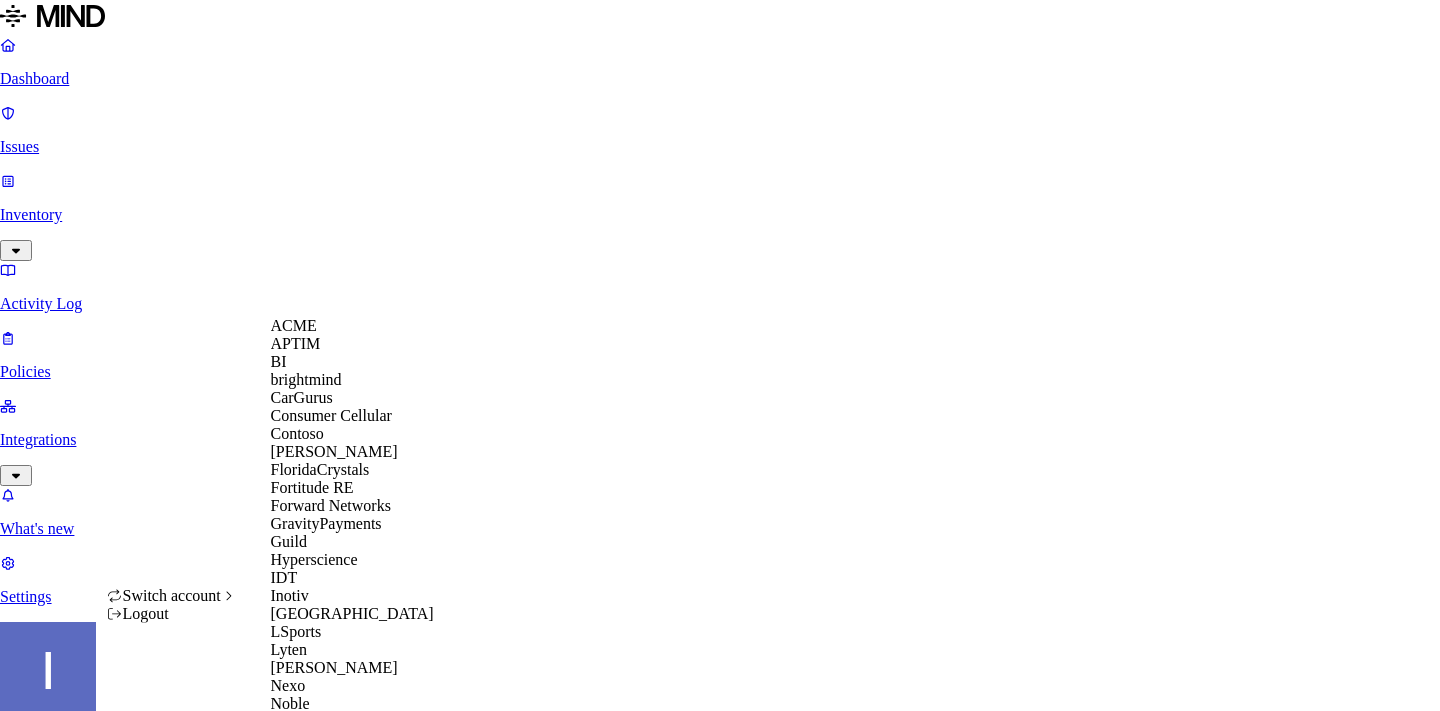 scroll, scrollTop: 0, scrollLeft: 0, axis: both 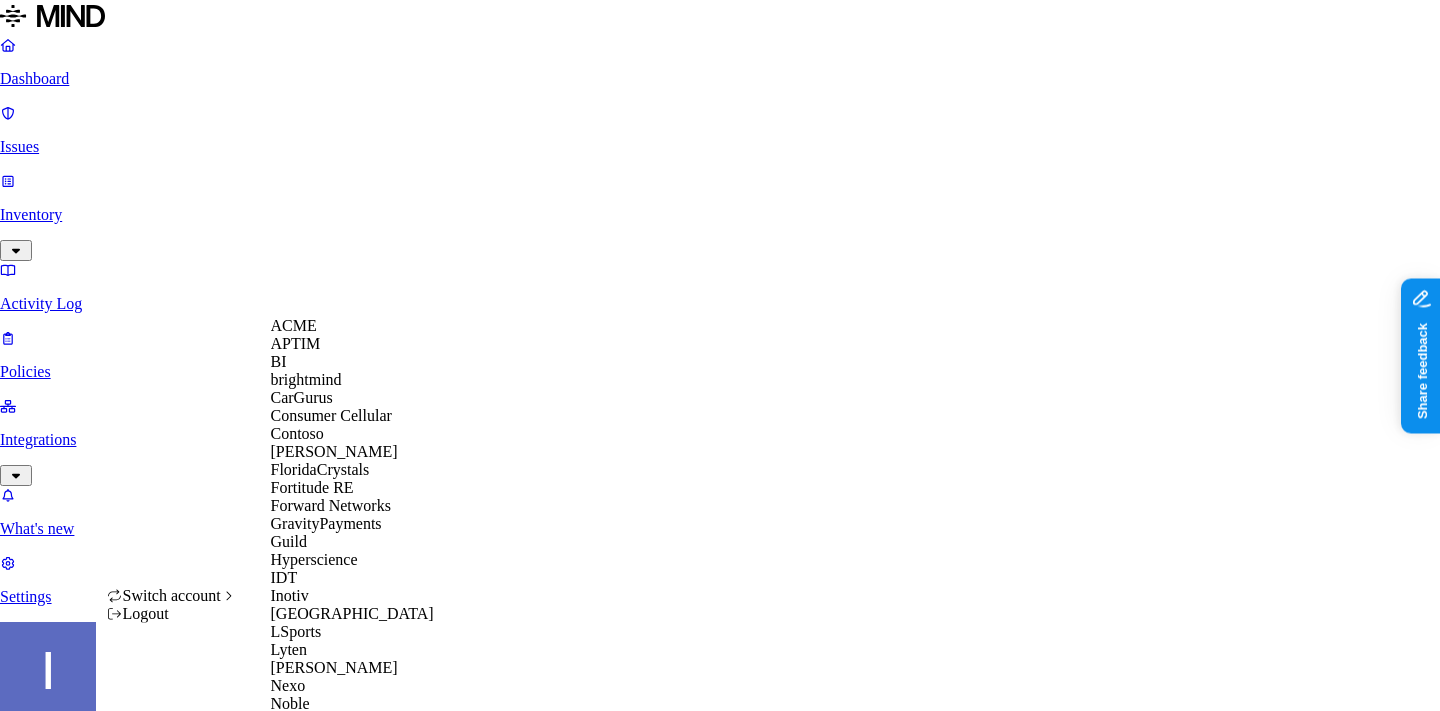 click on "Openweb" at bounding box center [301, 739] 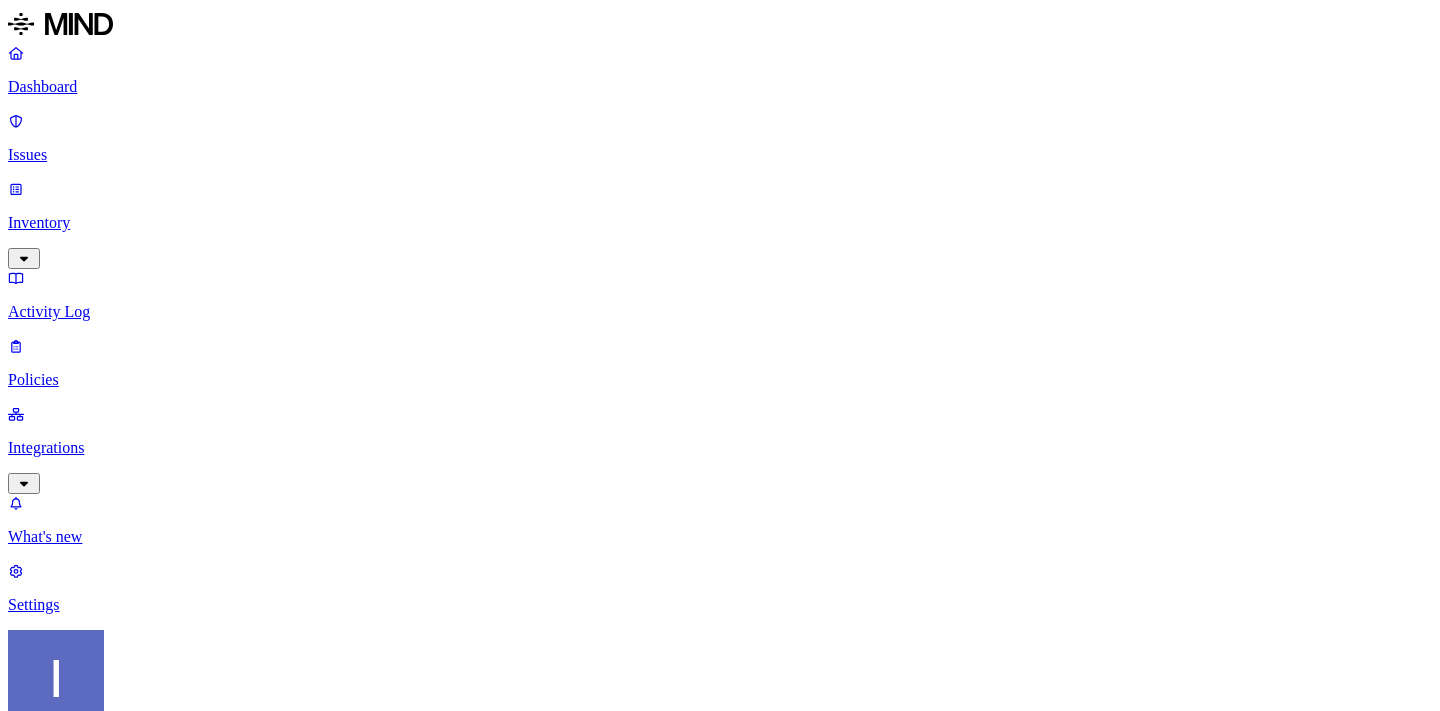scroll, scrollTop: 0, scrollLeft: 0, axis: both 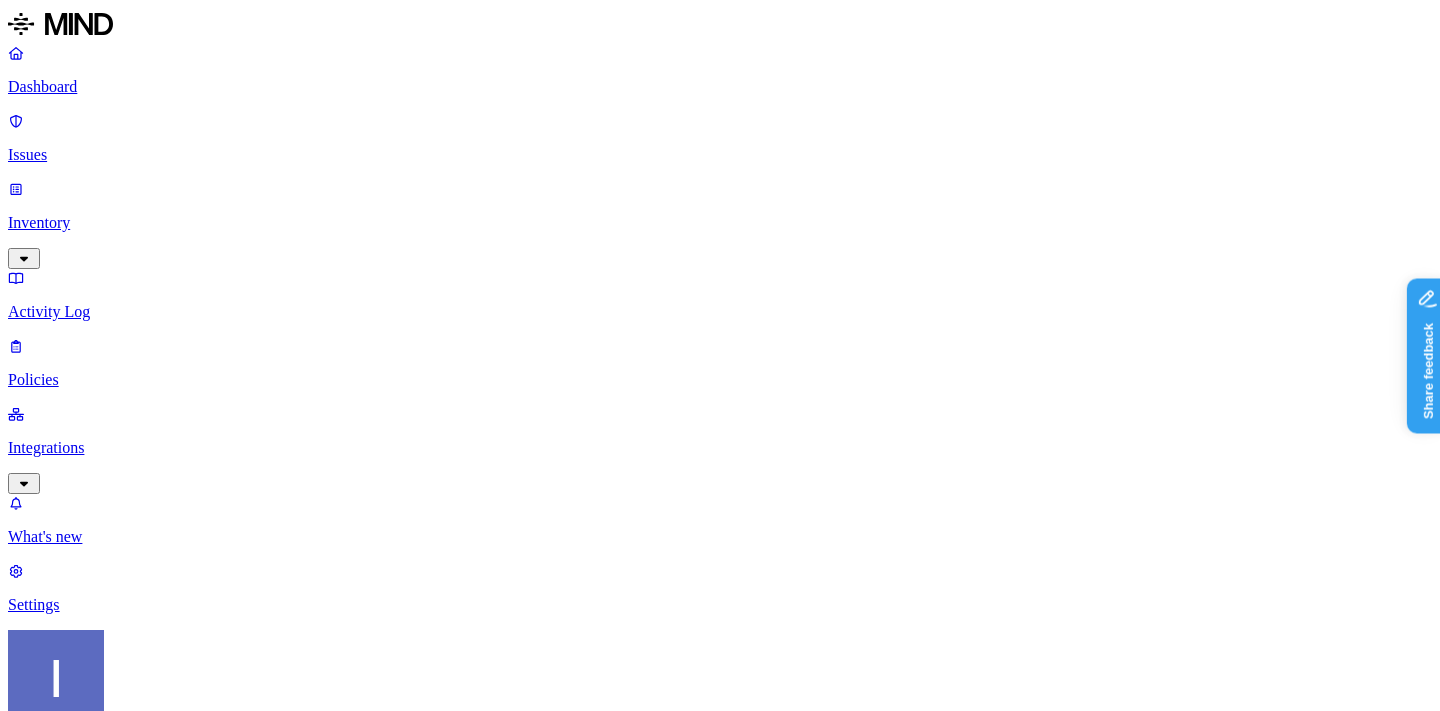 click on "Integrations" at bounding box center (720, 448) 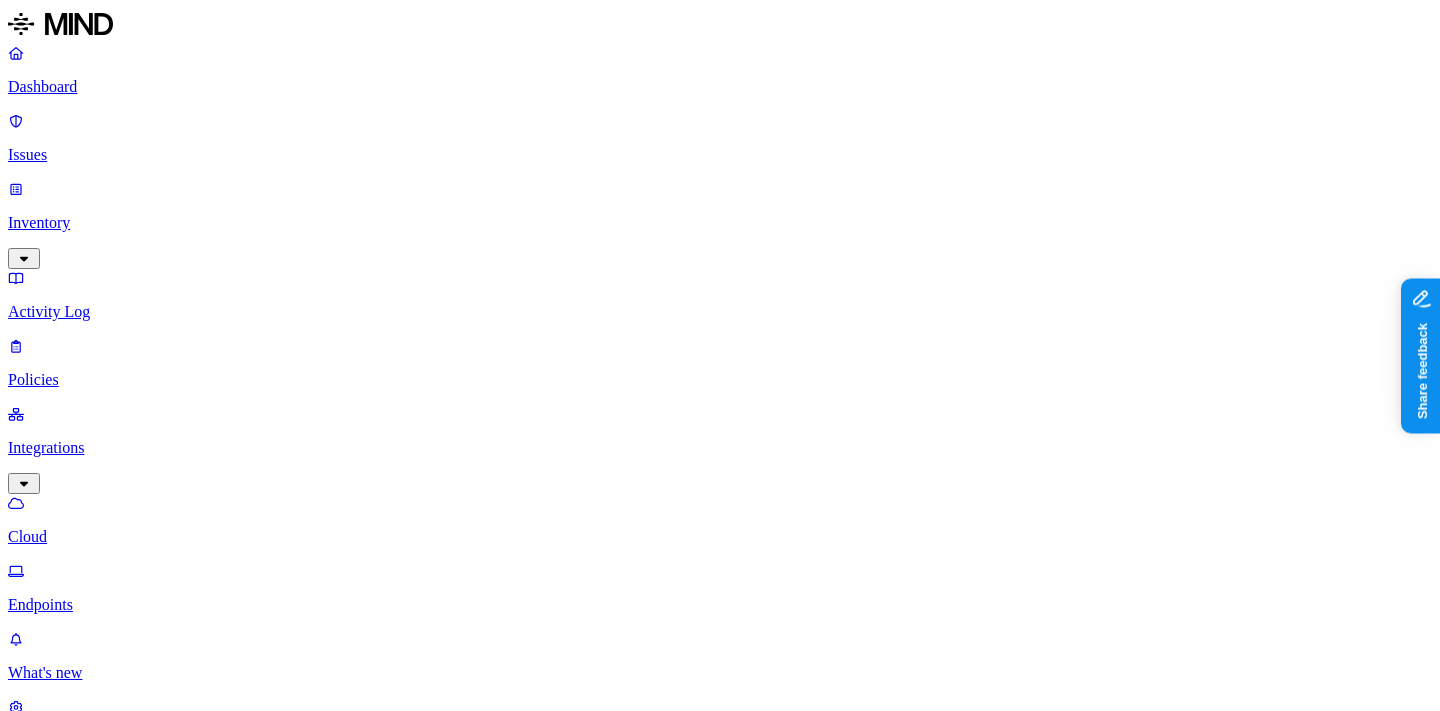 scroll, scrollTop: 0, scrollLeft: 0, axis: both 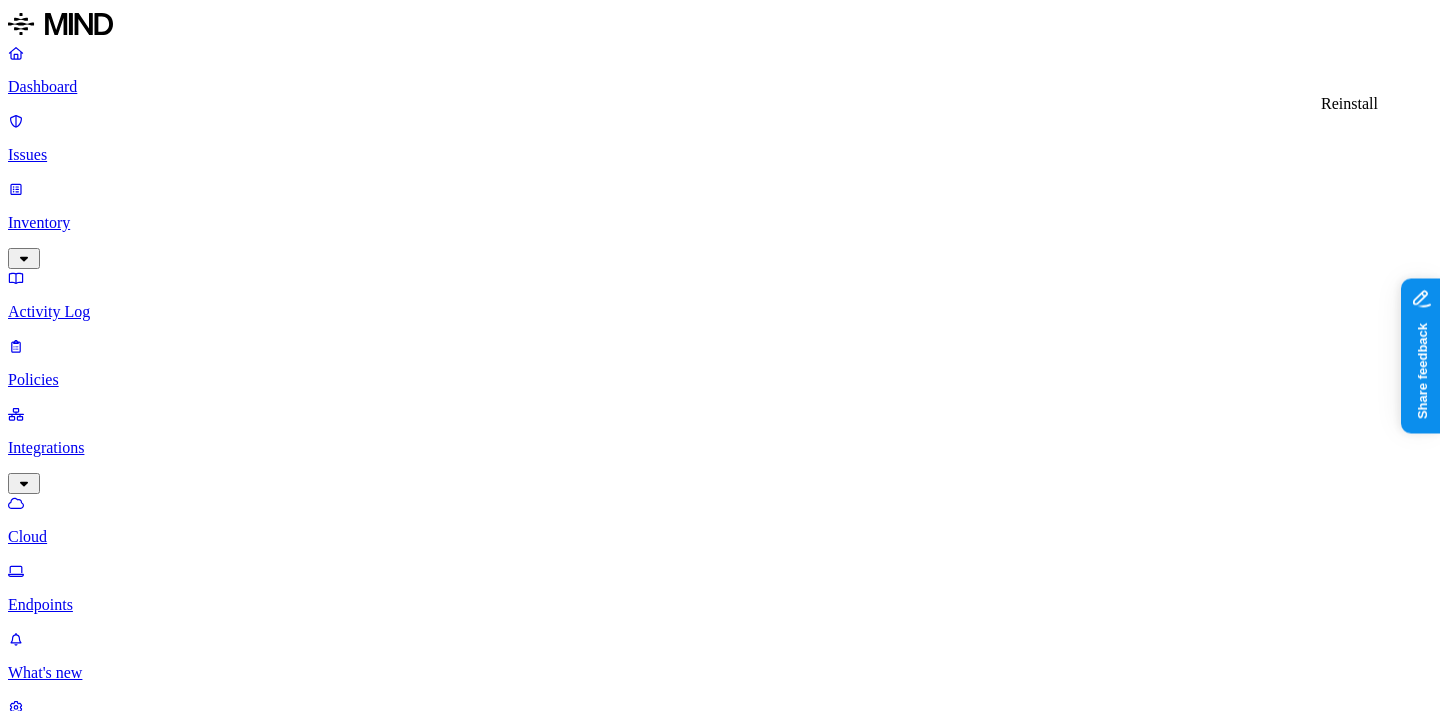 click 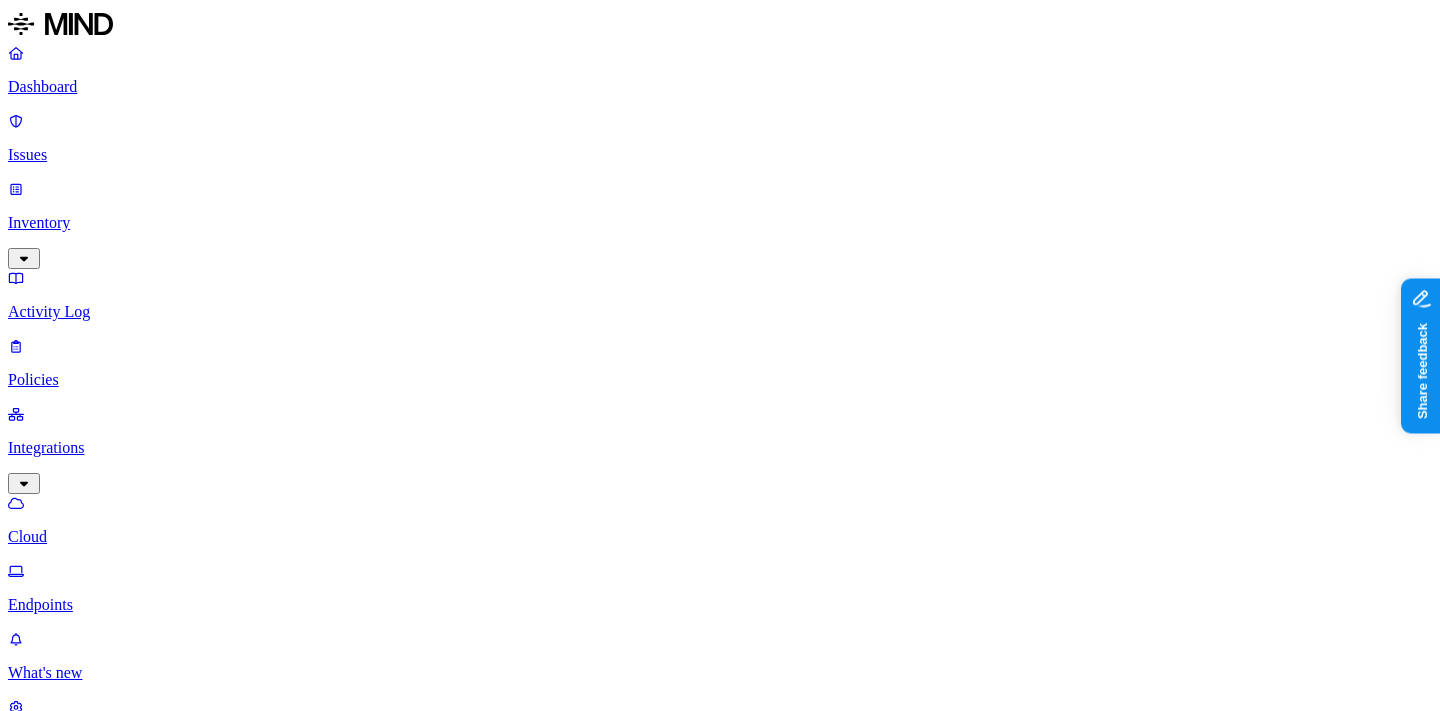 click on "Inventory" at bounding box center (720, 223) 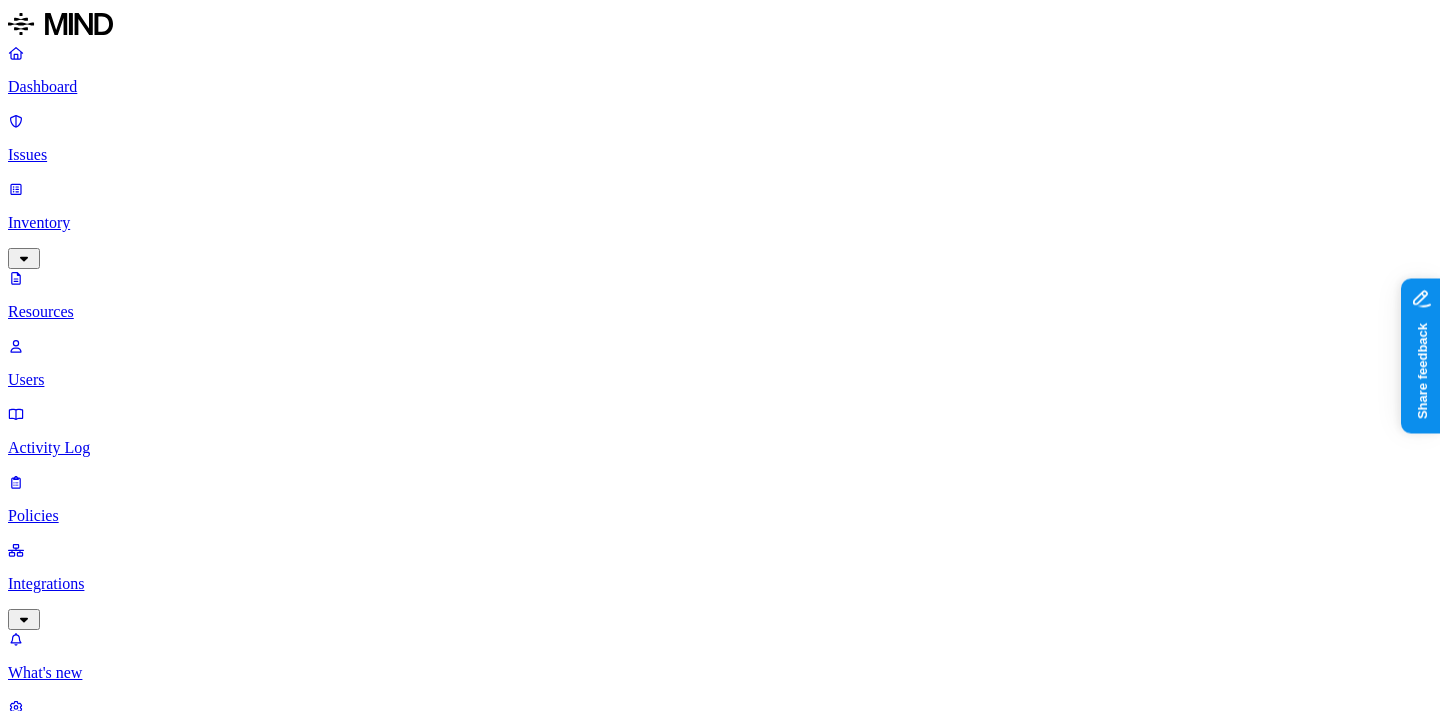 click on "Kind" at bounding box center [37, 1069] 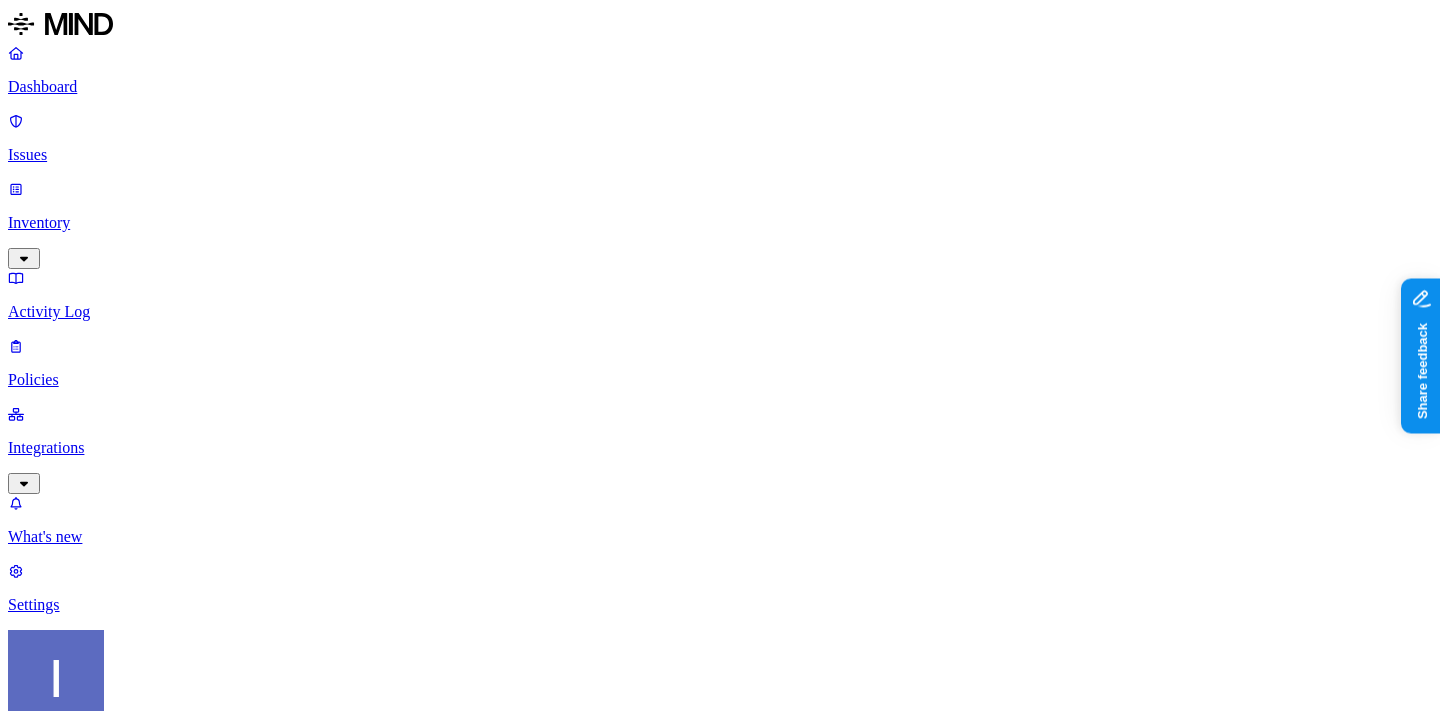 click on "Policies" at bounding box center [720, 380] 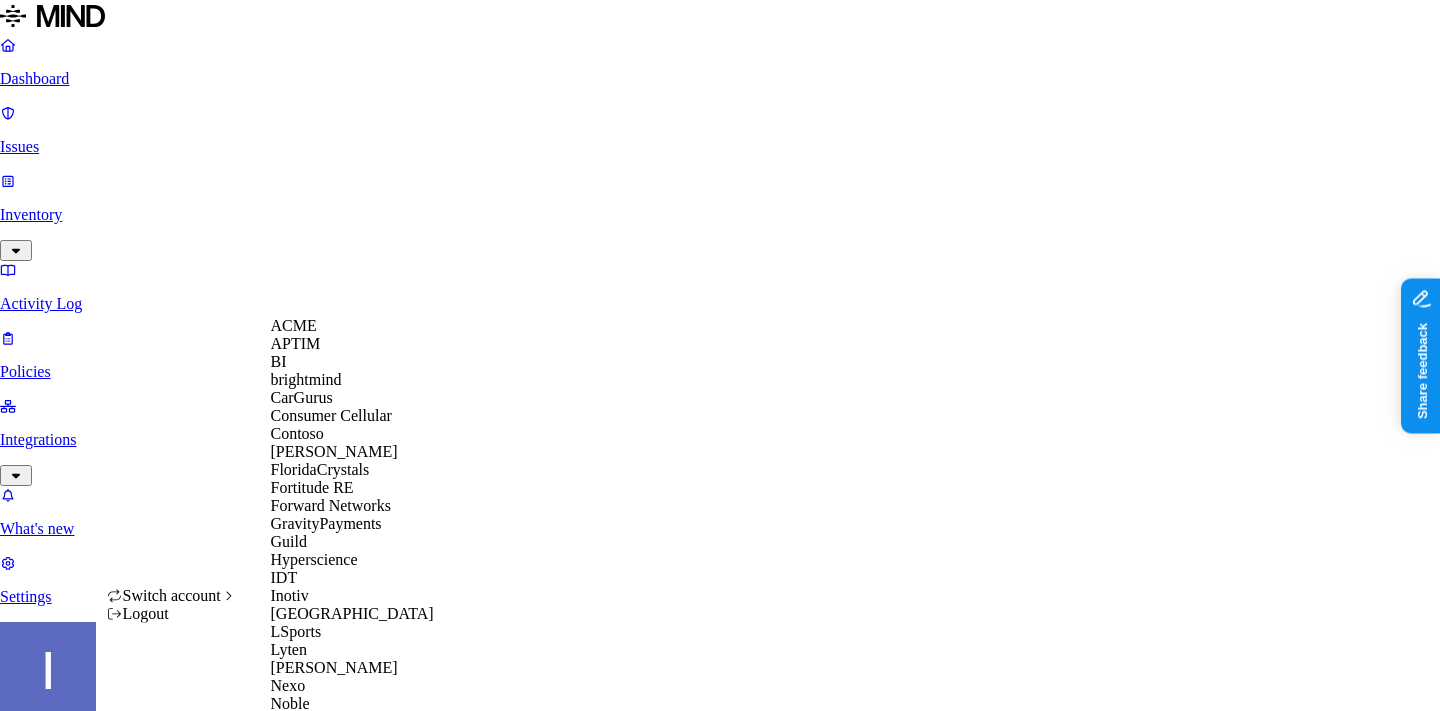 scroll, scrollTop: 0, scrollLeft: 0, axis: both 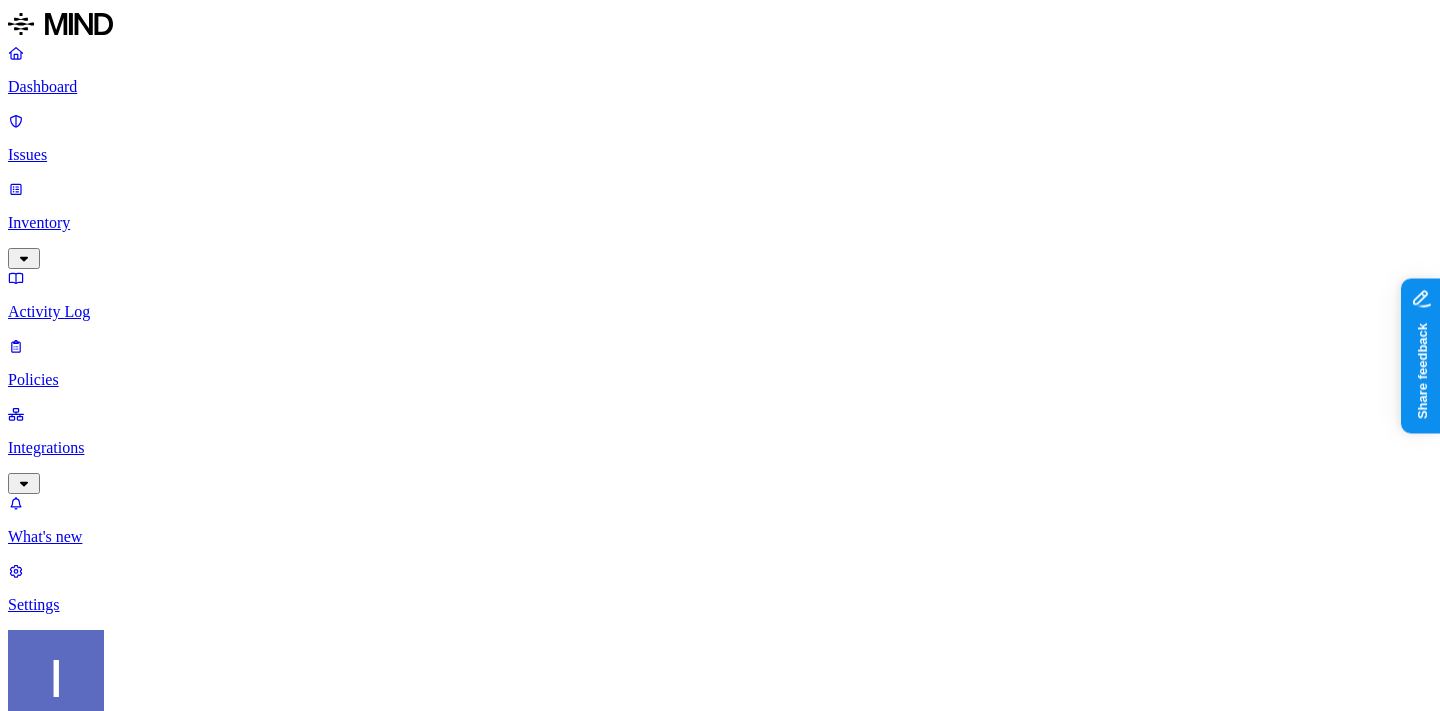 click at bounding box center [720, 1211] 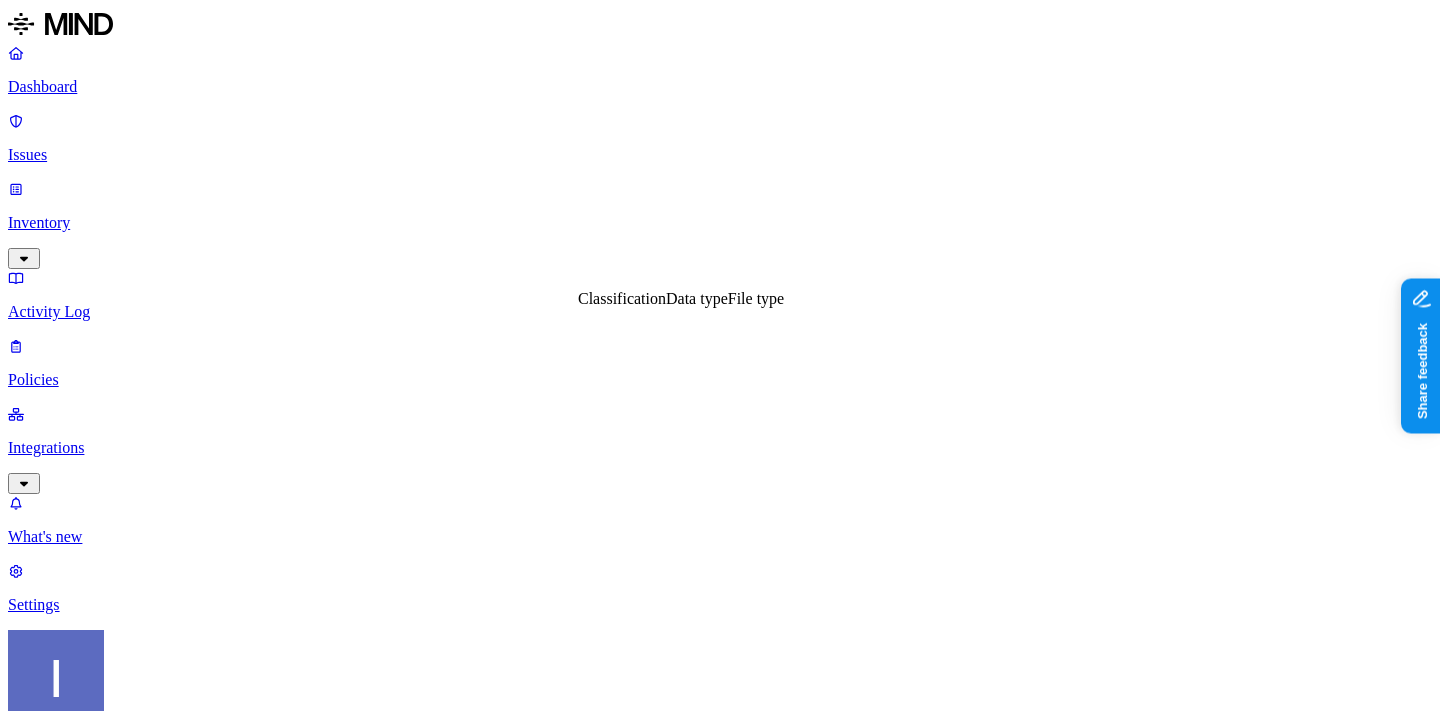 click on "Classification" at bounding box center (622, 298) 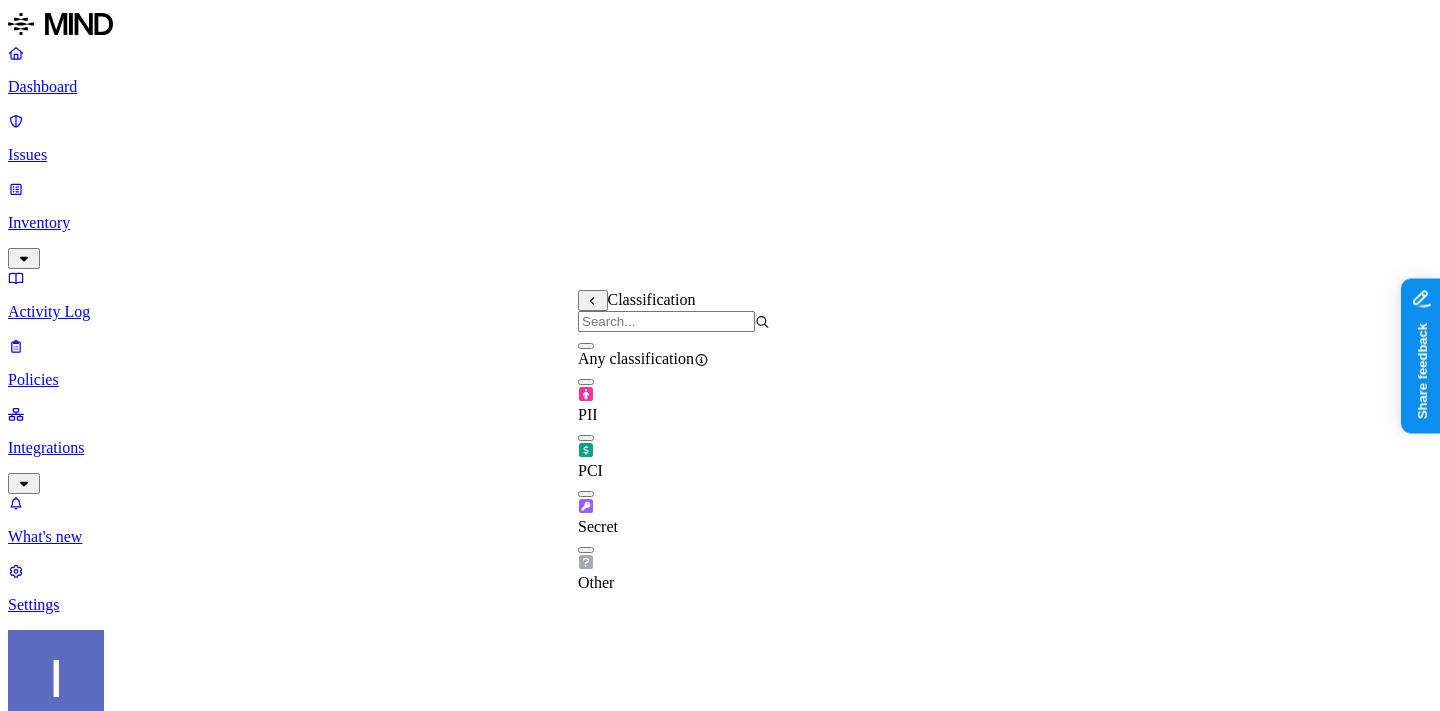 click on "Secret" at bounding box center (674, 517) 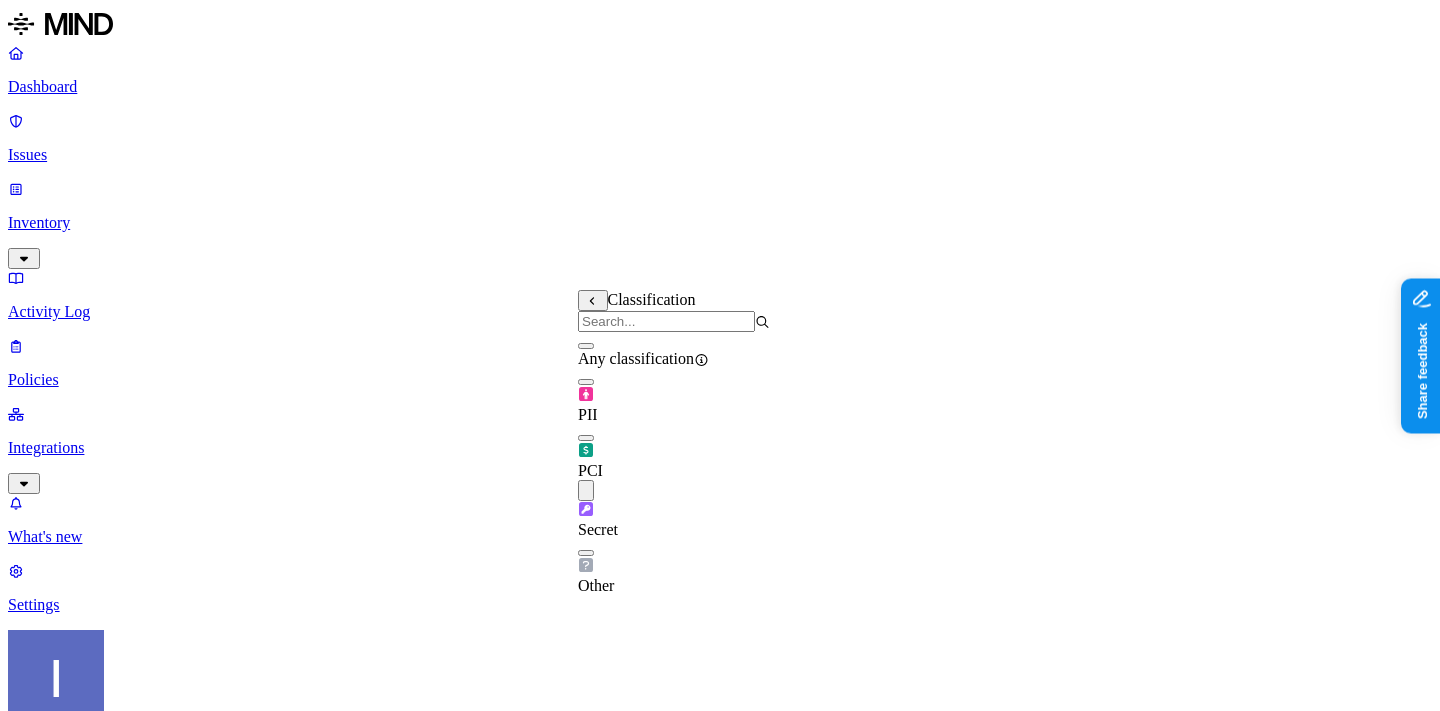 click on "DATA Any ACCESS Any LOCATION Any" at bounding box center (720, 1533) 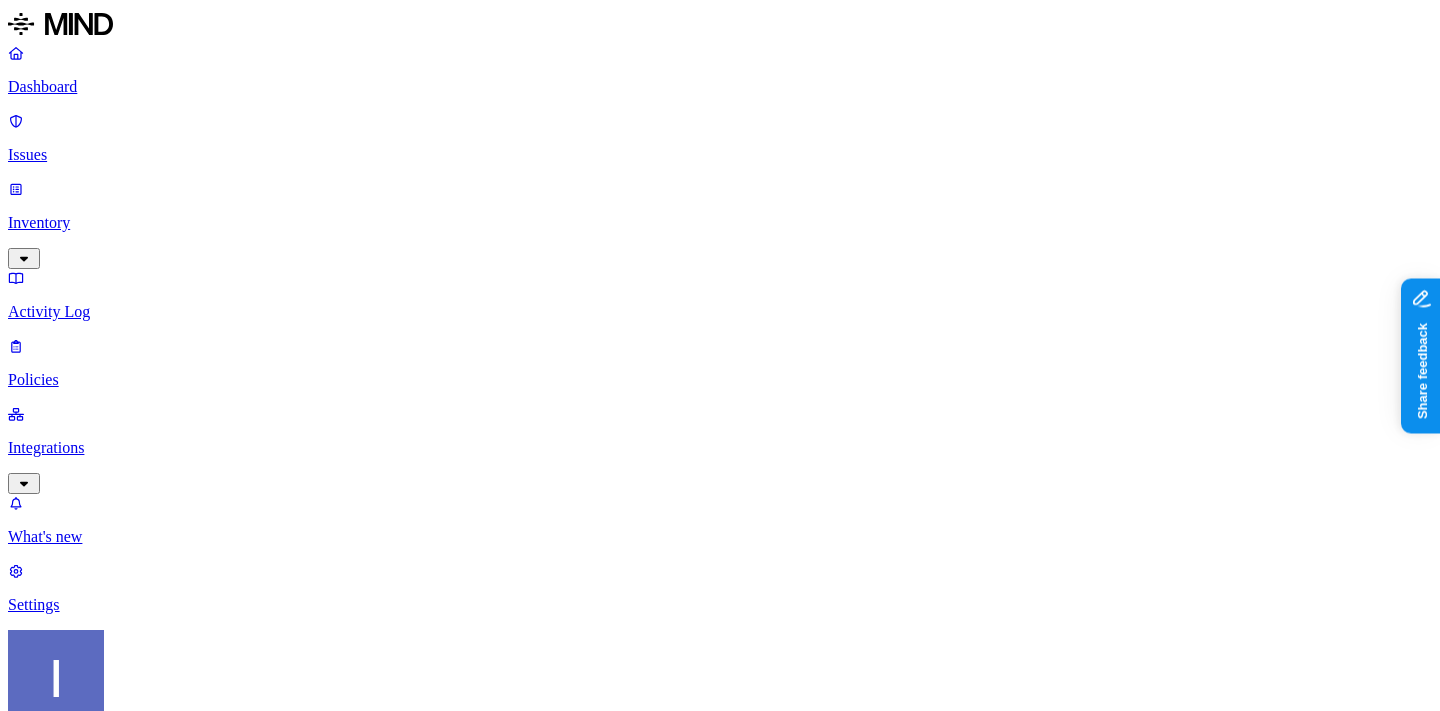 click at bounding box center [31, 1644] 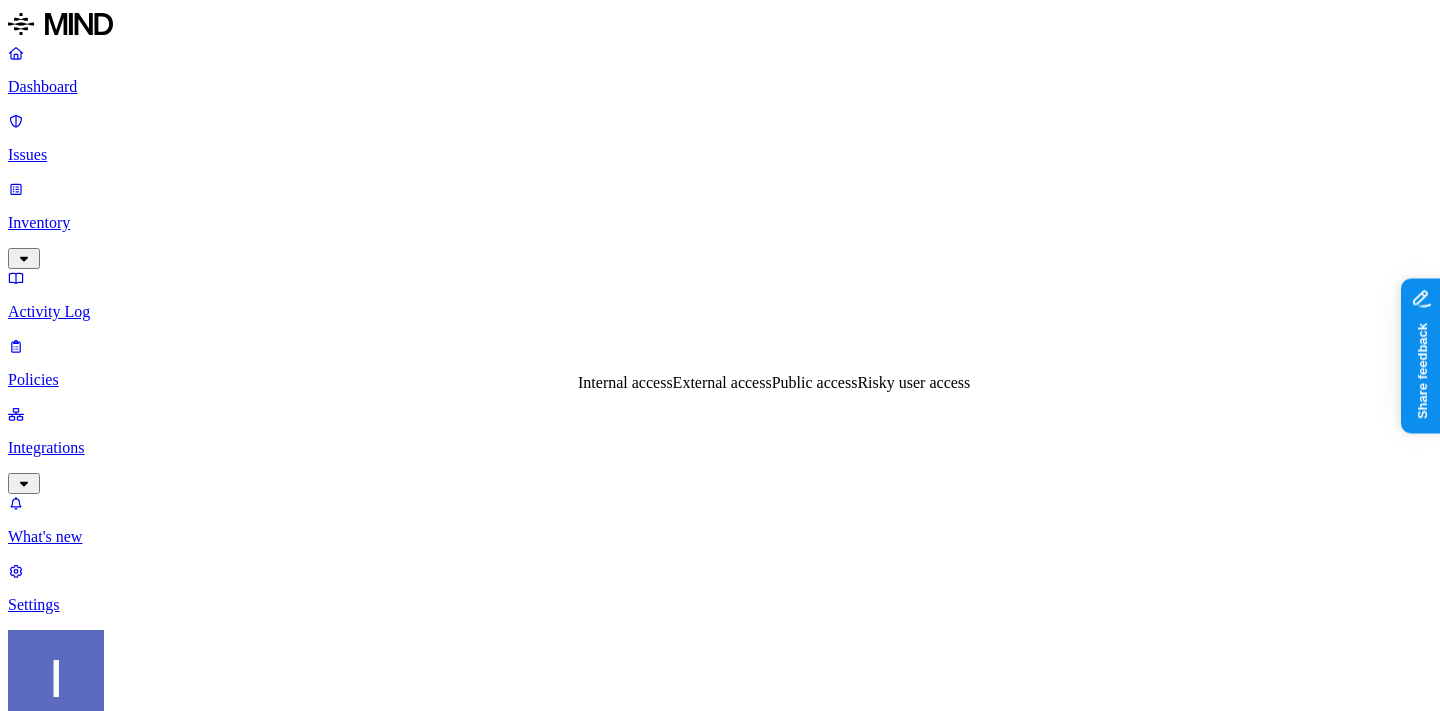 click on "New policy Policy name   Severity Select severity Low Medium High Critical   Description (Optional) Policy type Exfiltration Prevent sensitive data uploads Endpoint Exposure Detect sensitive data exposure Cloud Condition Define the data attributes, access levels, and data source locations that should trigger this exposure policy.  Note: A condition that matches any data with any access level is not valid, as it is too broad. For more details on condition guidelines, please refer to the   documentation DATA WHERE Classification is Secret ACCESS Any LOCATION Any   Notifications Method None None Maya Raz prod-164.westus prod-82.westus test-avigail email test dadaa MH Teams test 2-25 dlp-ops test test-2 test-3 DLP Ops 2025 MH N EU Webhook - test webhook testing new-schema-test MH Webhook test site bad SOC Email DL lol itay aviran hodbn@k14d.onmicrosoft.com My Email Tom MH Test 5-22-25 Automate remediation When issue is detected No action  No action  /Engage assignee Cancel Create" at bounding box center (720, 1437) 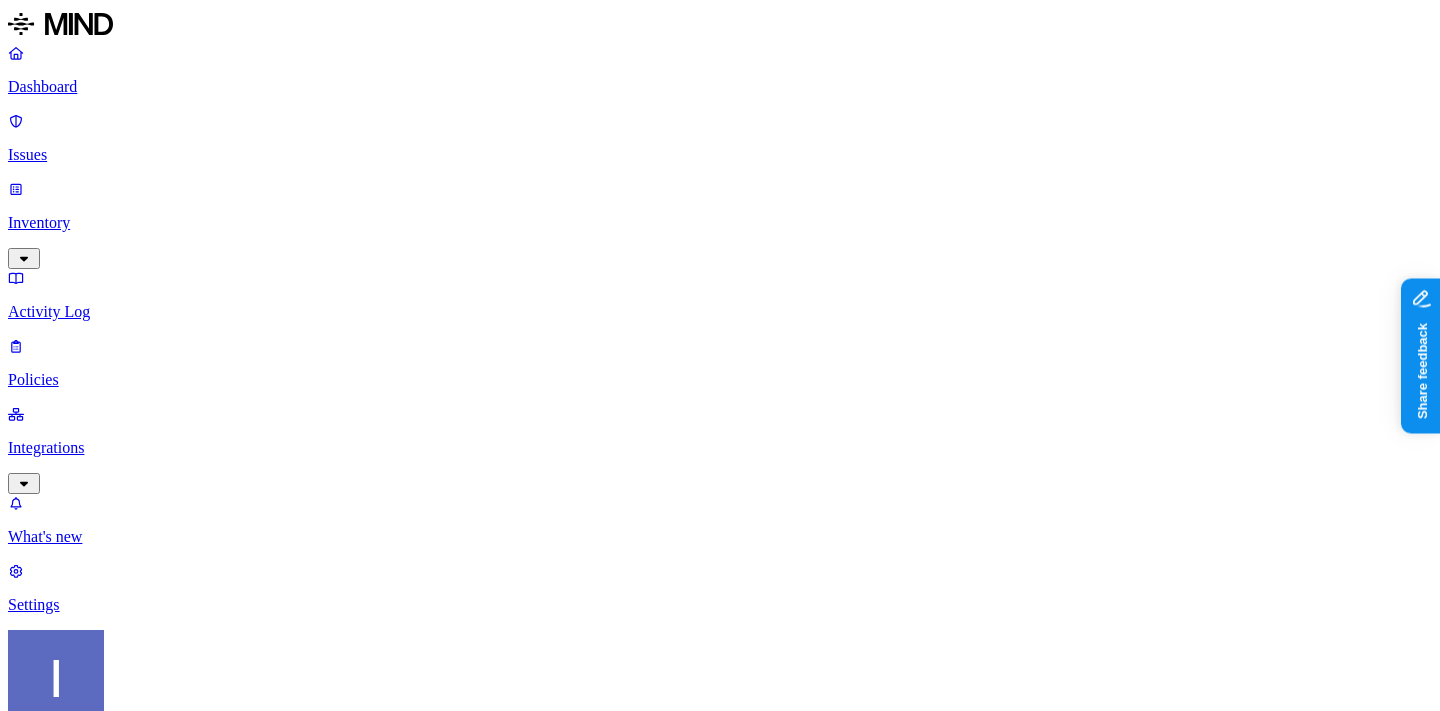 click 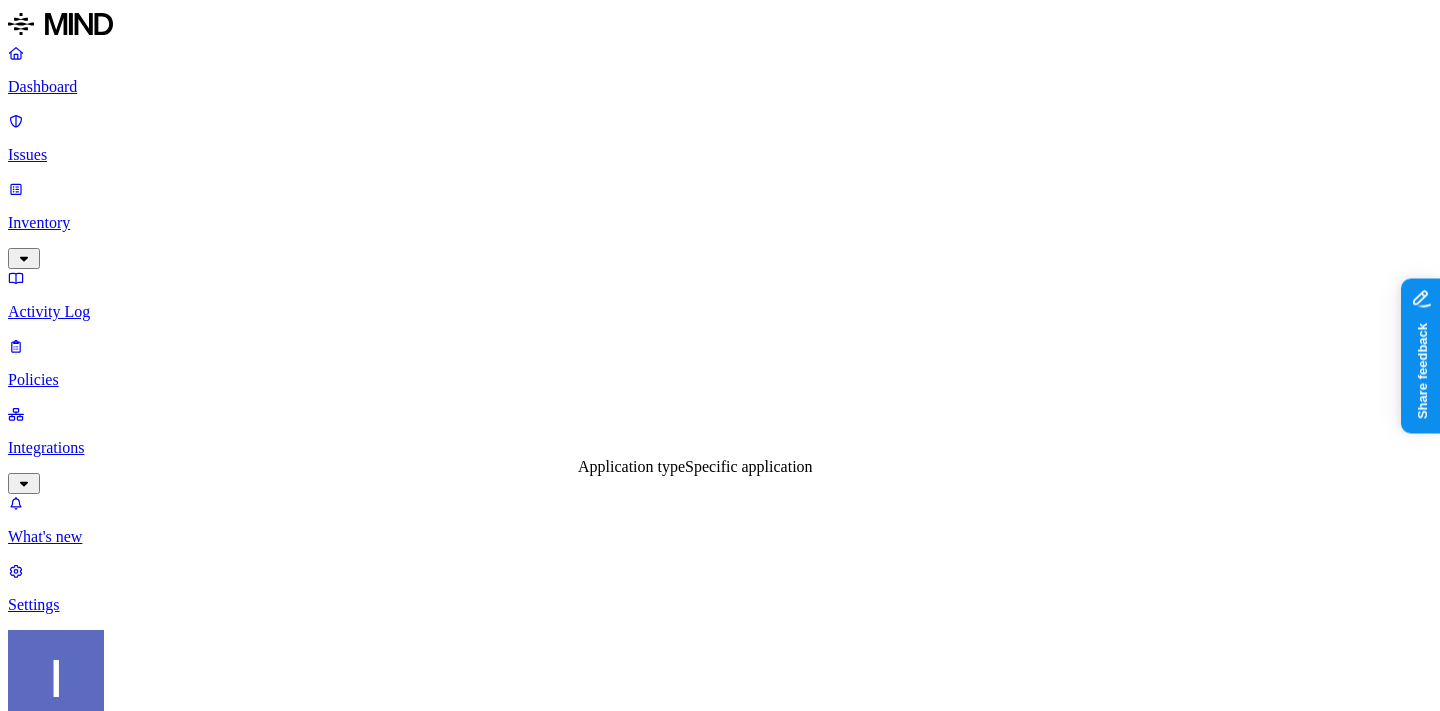 click on "Specific application" at bounding box center [749, 466] 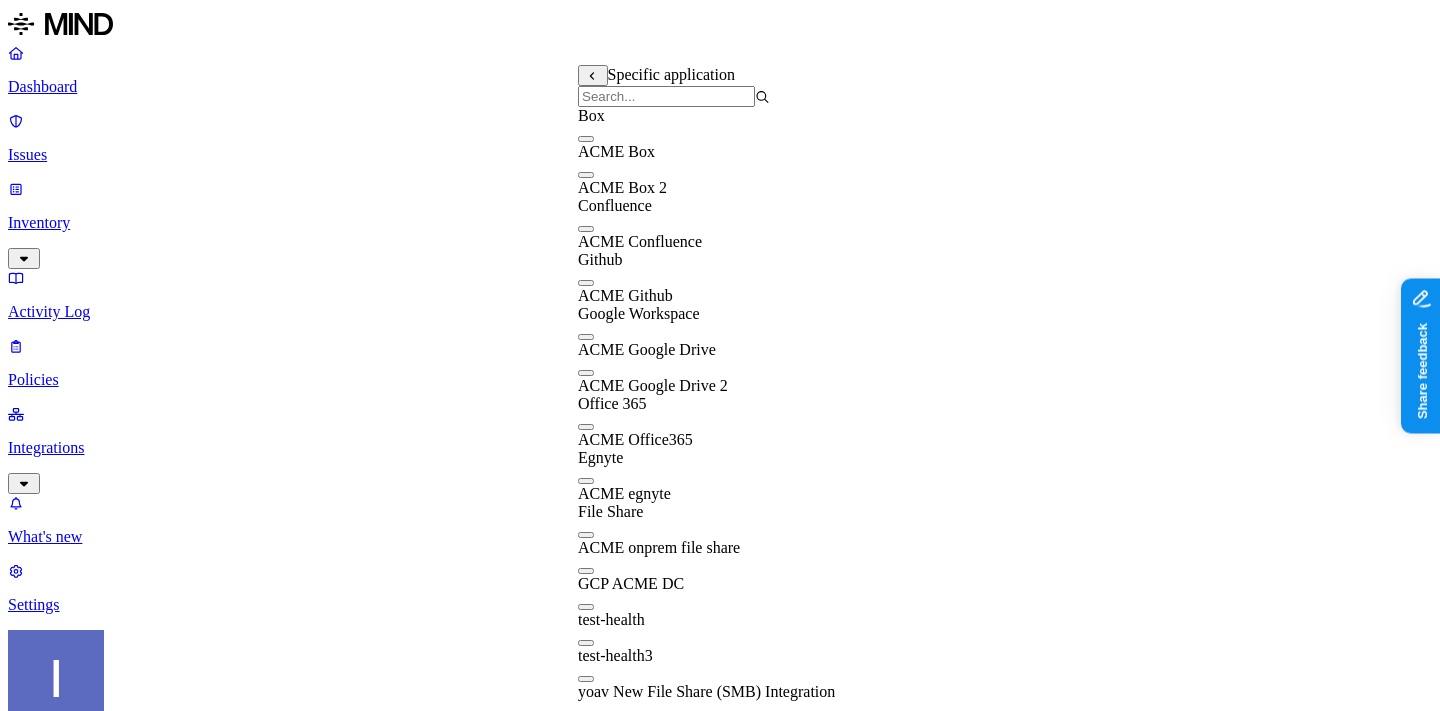 click at bounding box center (666, 96) 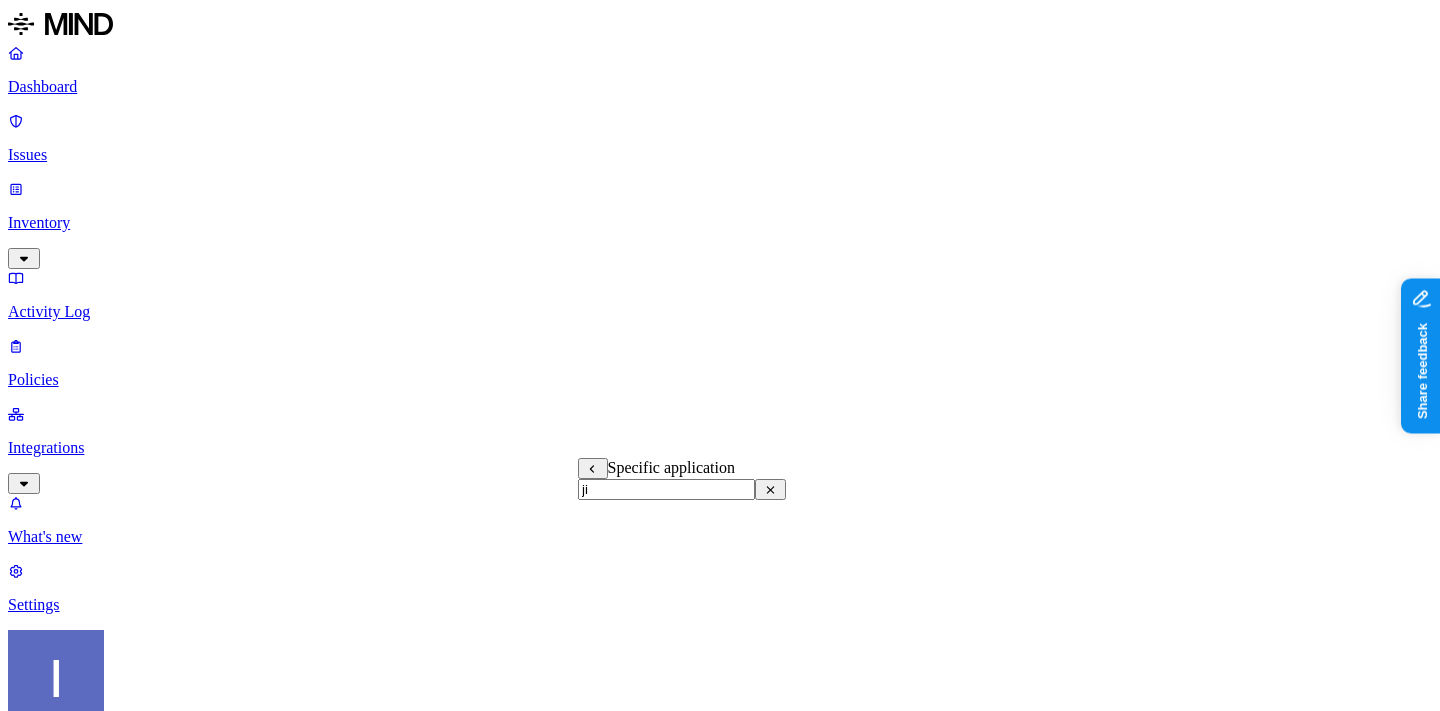 type on "j" 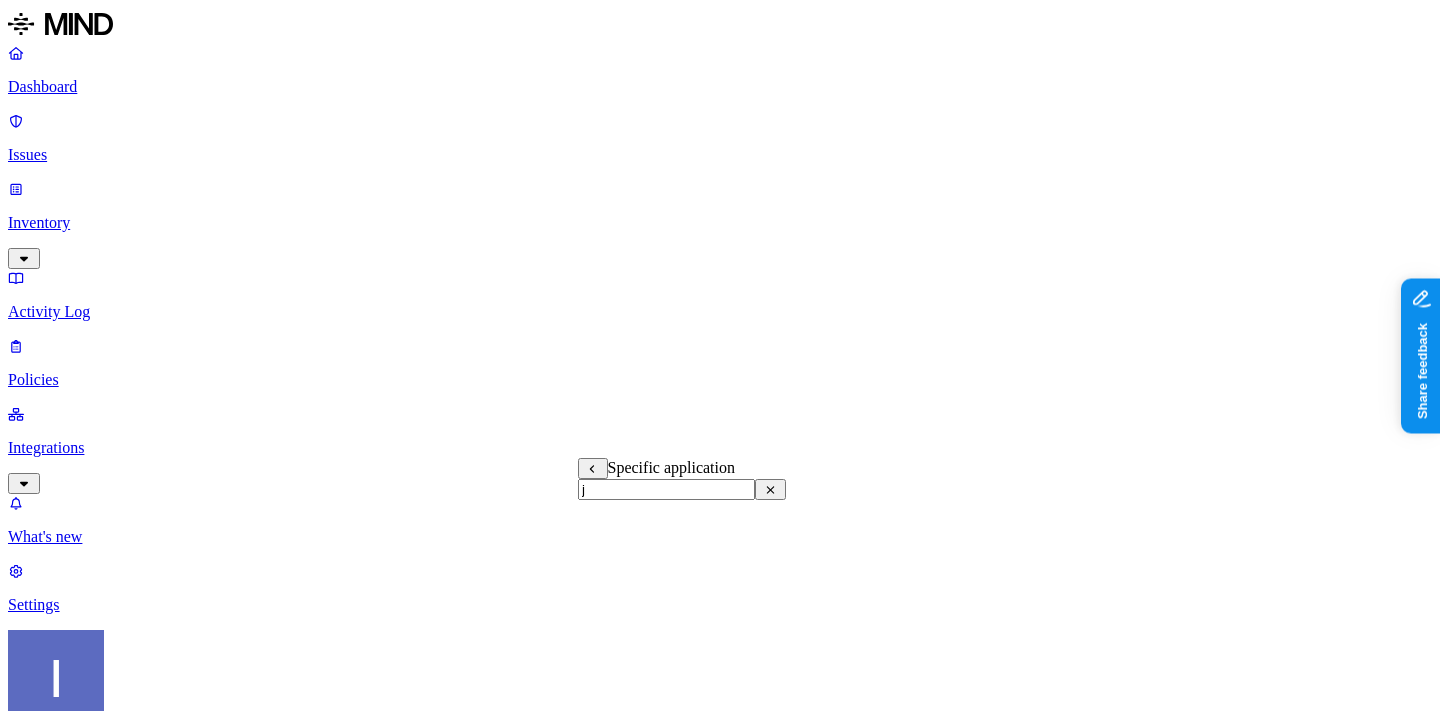 type 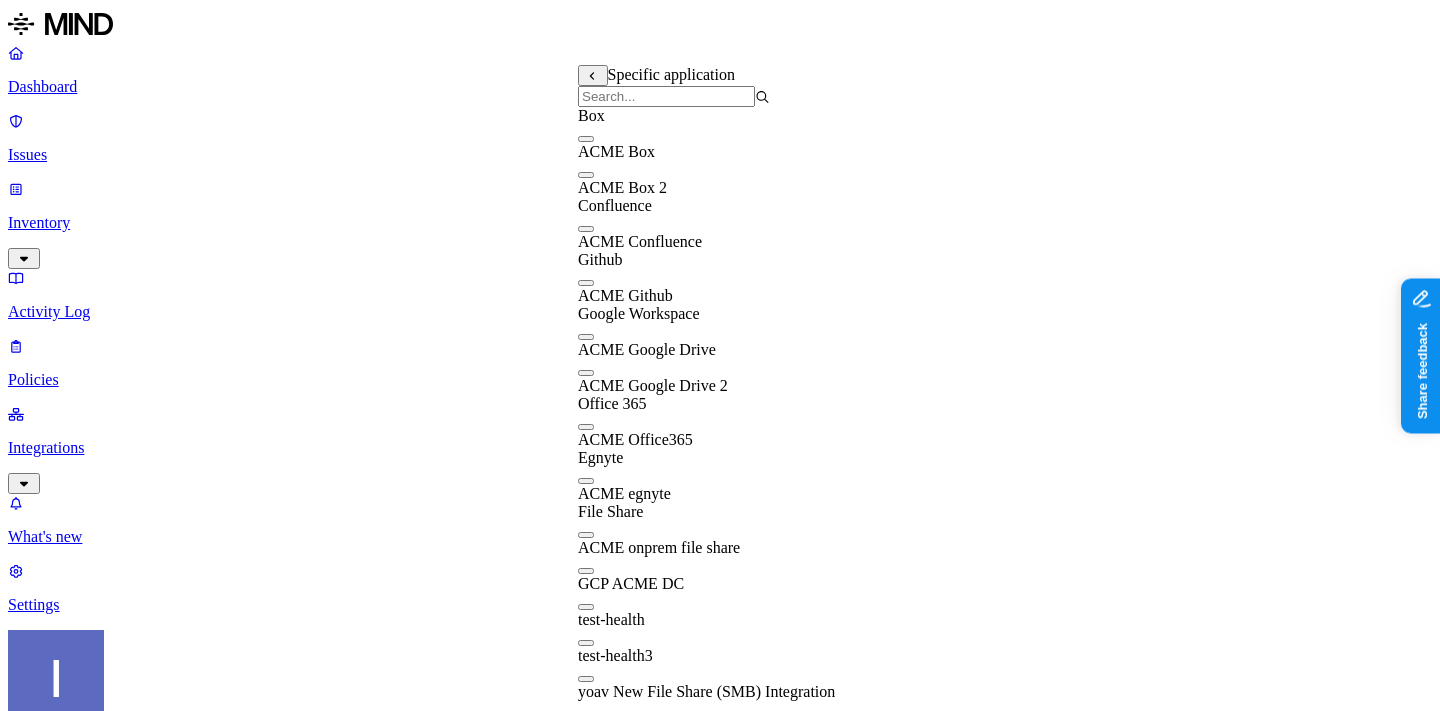 scroll, scrollTop: 0, scrollLeft: 0, axis: both 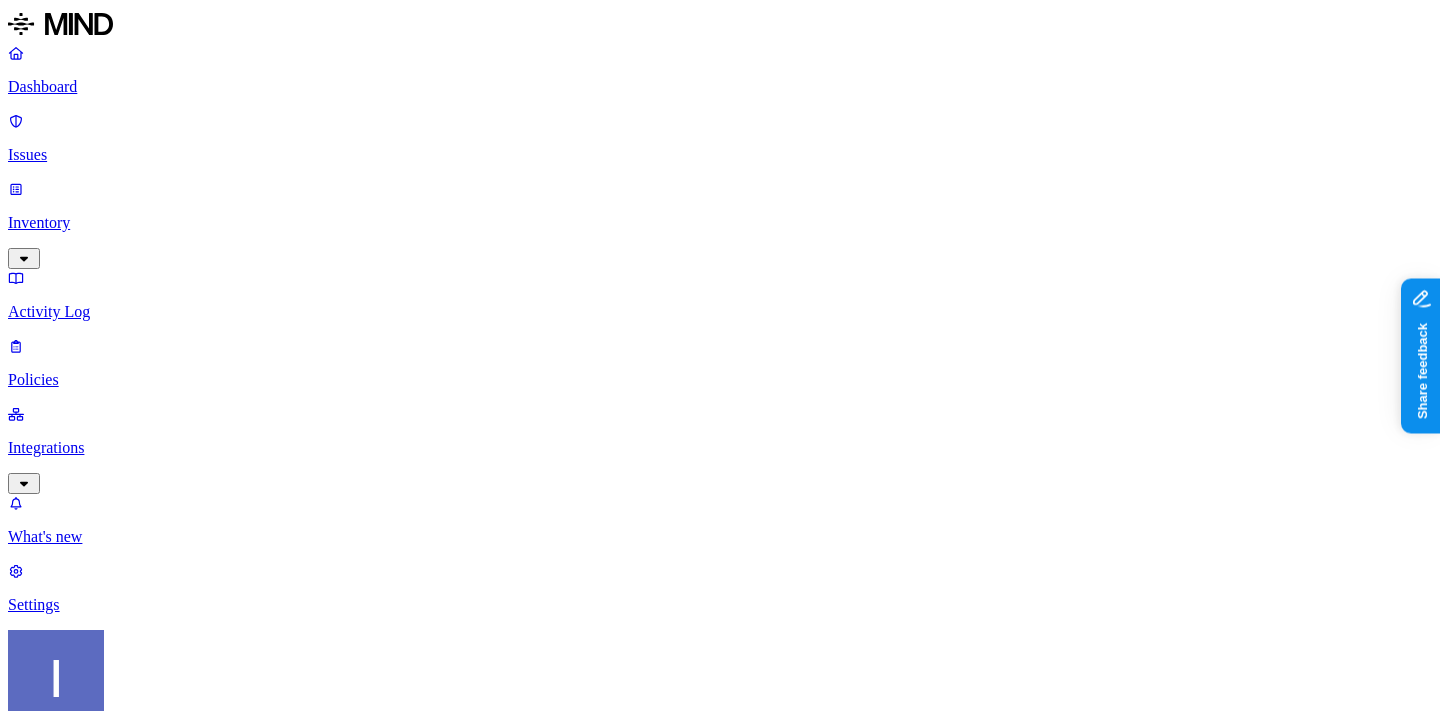 click on "New policy Policy name   Severity Select severity Low Medium High Critical   Description (Optional) Policy type Exfiltration Prevent sensitive data uploads Endpoint Exposure Detect sensitive data exposure Cloud Condition Define the data attributes, access levels, and data source locations that should trigger this exposure policy.  Note: A condition that matches any data with any access level is not valid, as it is too broad. For more details on condition guidelines, please refer to the   documentation DATA WHERE Classification is Secret ACCESS Any LOCATION WHERE Specific application is ACME Confluence   Notifications Method None None Maya Raz prod-164.westus prod-82.westus test-avigail email test dadaa MH Teams test 2-25 dlp-ops test test-2 test-3 DLP Ops 2025 MH N EU Webhook - test webhook testing new-schema-test MH Webhook test site bad SOC Email DL lol itay aviran hodbn@k14d.onmicrosoft.com My Email Tom MH Test 5-22-25 Automate remediation When issue is detected No action  No action  /Engage assignee" at bounding box center (720, 1475) 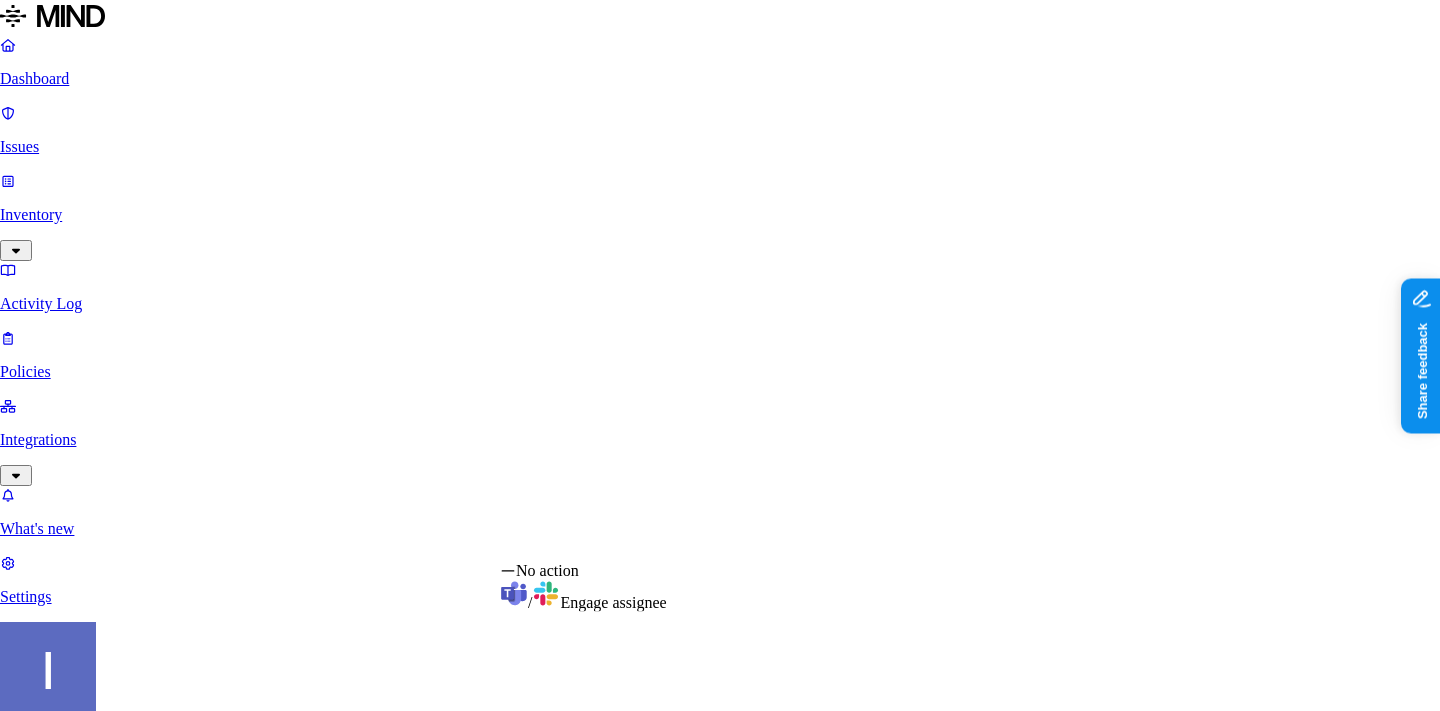 select on "1" 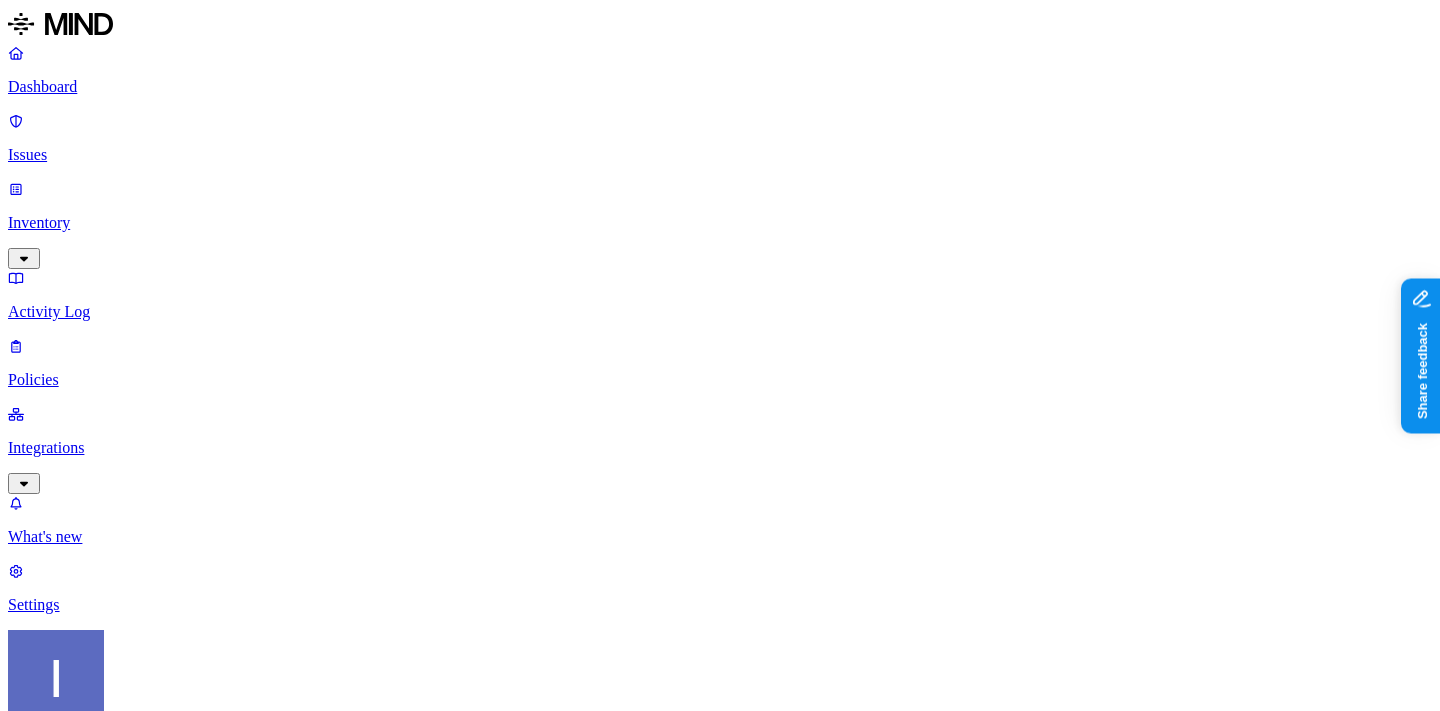 scroll, scrollTop: 165, scrollLeft: 0, axis: vertical 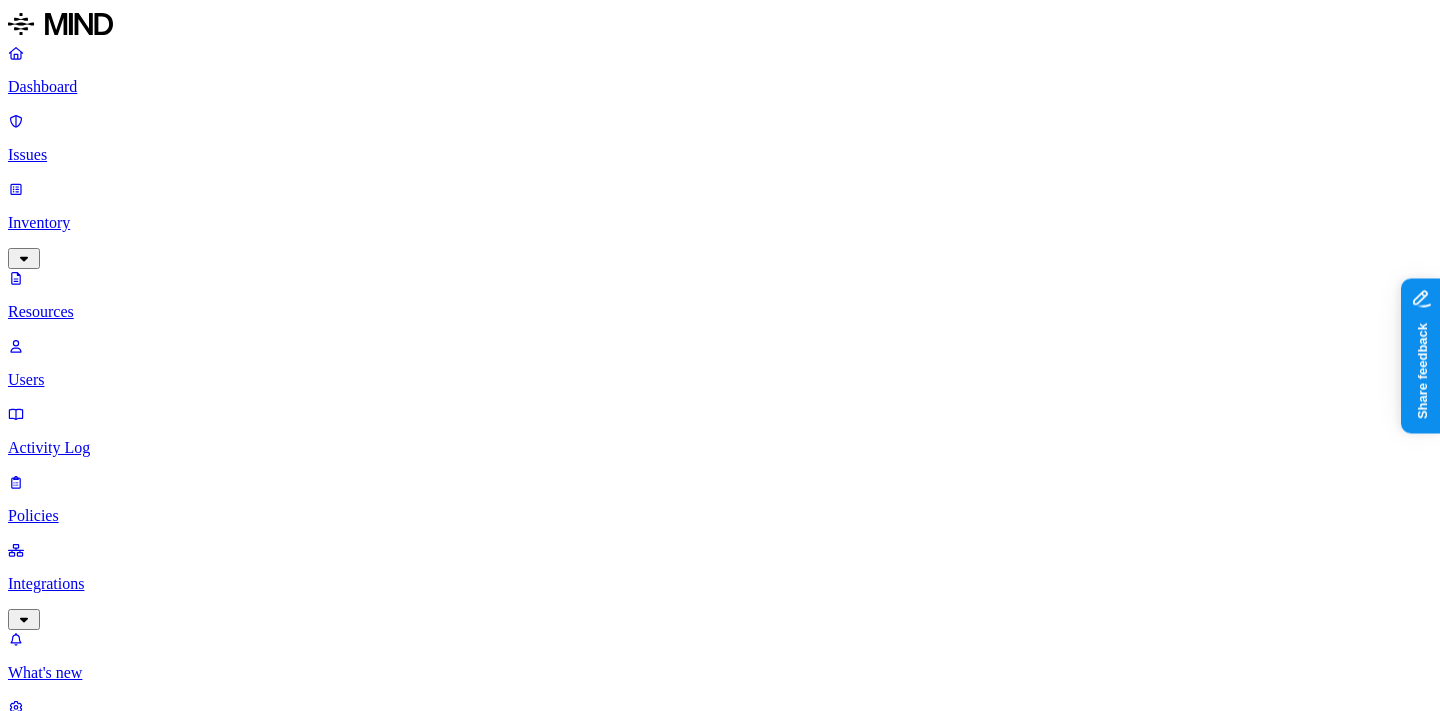 click on "Dashboard" at bounding box center [720, 87] 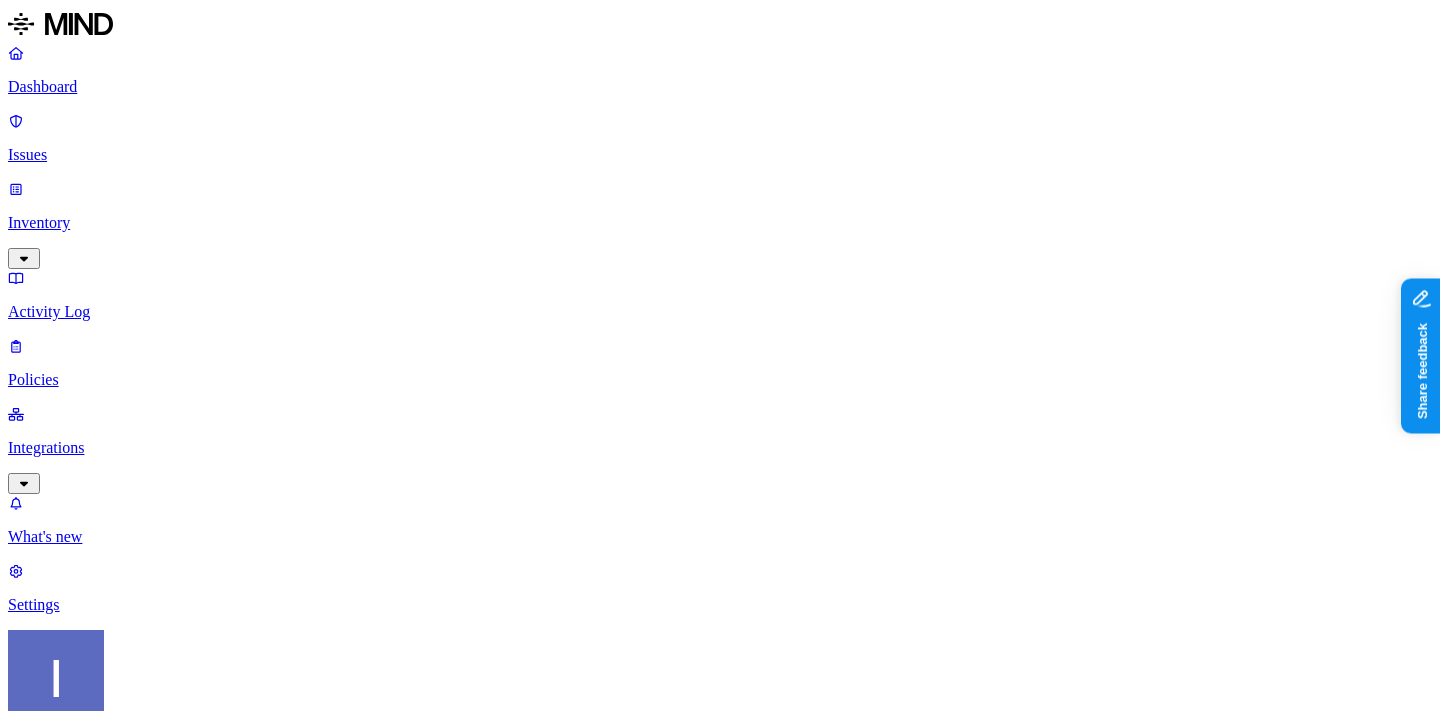 click on "Dashboard Issues Inventory Activity Log Policies Integrations What's new 1 Settings Itai Schwartz ACME Dashboard 11 Discovery Detection Prevention Last update: 11:01 AM Scanned resources 2.68K Resources by integration 1.96K ACME Office365 530 ACME Google Drive 82 MIND ACME 47 ACME Confluence 37 ACME Box 8 ACME onprem file share PII 310 IBAN 271 SSN 38 Person Name 28 Email address 16 Individual Taxpayer Identification 2 Address 2 PCI 114 Credit card 116 Secrets 175 AWS credentials 168 Github credentials 3 Password 2 Encryption Key 1 Other 1.56K Mind Test File 1.54K Source code 10 CUI 3 Collaboration agreement 2 Statement of work 2 Bill of materials 2 Top resources with sensitive data Resource Sensitive records Owner Last access Test Share link.docx Credit card 1 SSN 1 AWS credentials 106 IBAN 1 Hod Bin Noon Mar 25, 2025, 10:47 PM test selective audit.docx AWS credentials 107 IBAN 1 Person Name 1 Hod Bin Noon Apr 7, 2025, 02:02 PM sensitive1.txt Credit card 1 SSN 1 AWS credentials 106 IBAN 1 1 SSN 1 1" at bounding box center (720, 2132) 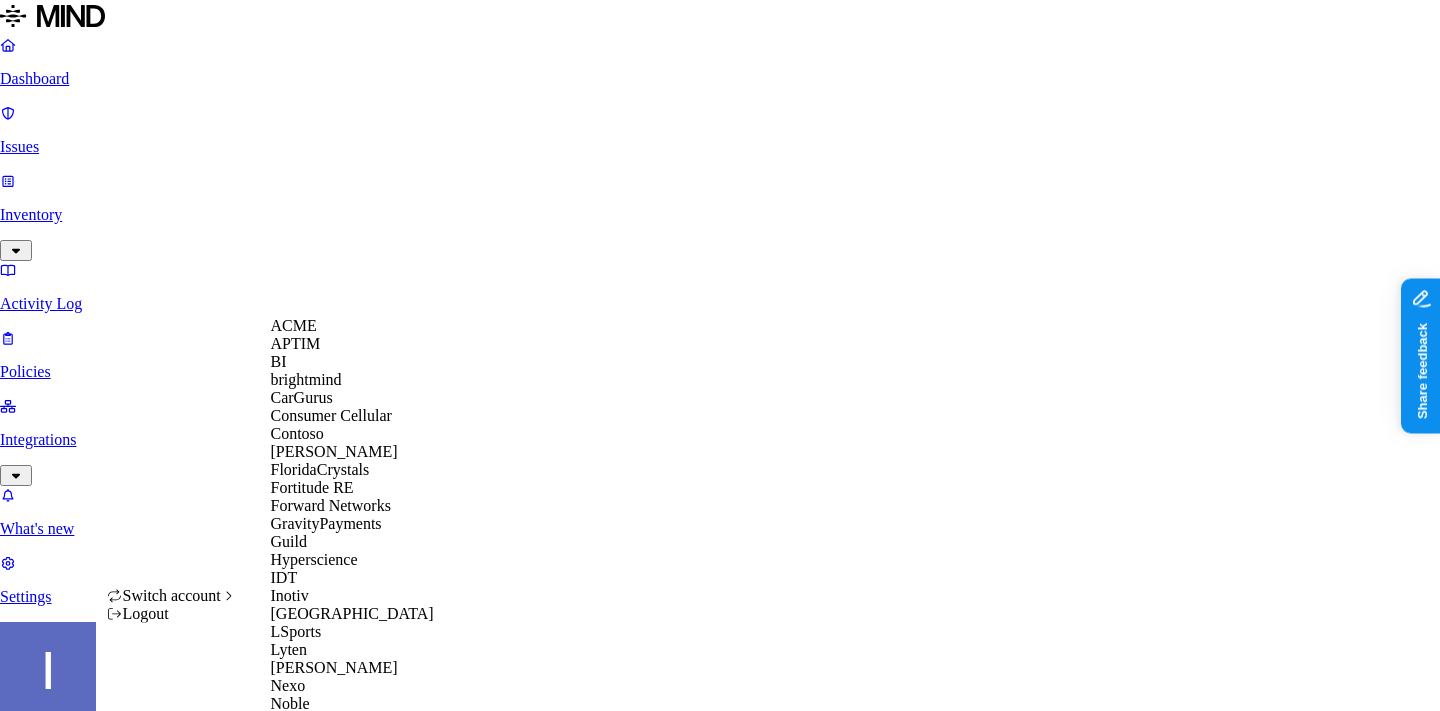scroll, scrollTop: 638, scrollLeft: 0, axis: vertical 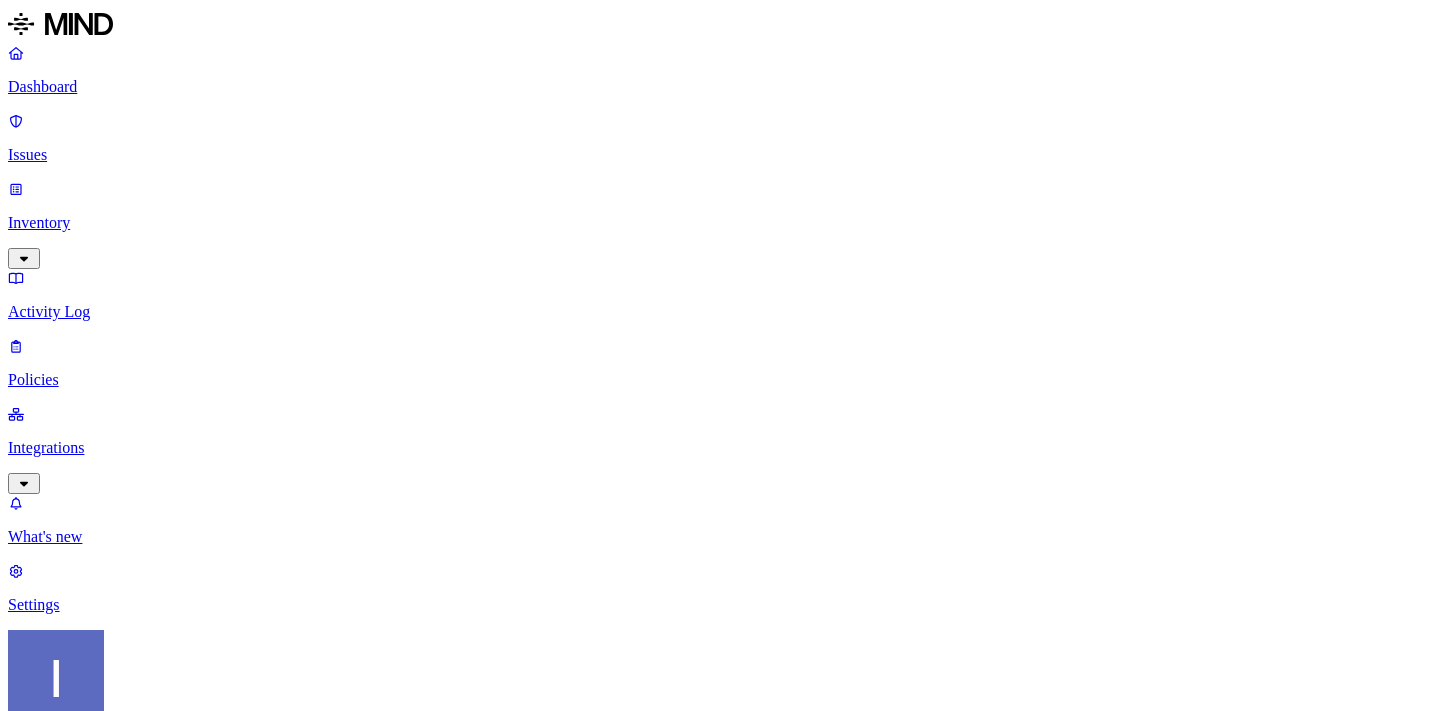 click on "Policies" at bounding box center (720, 380) 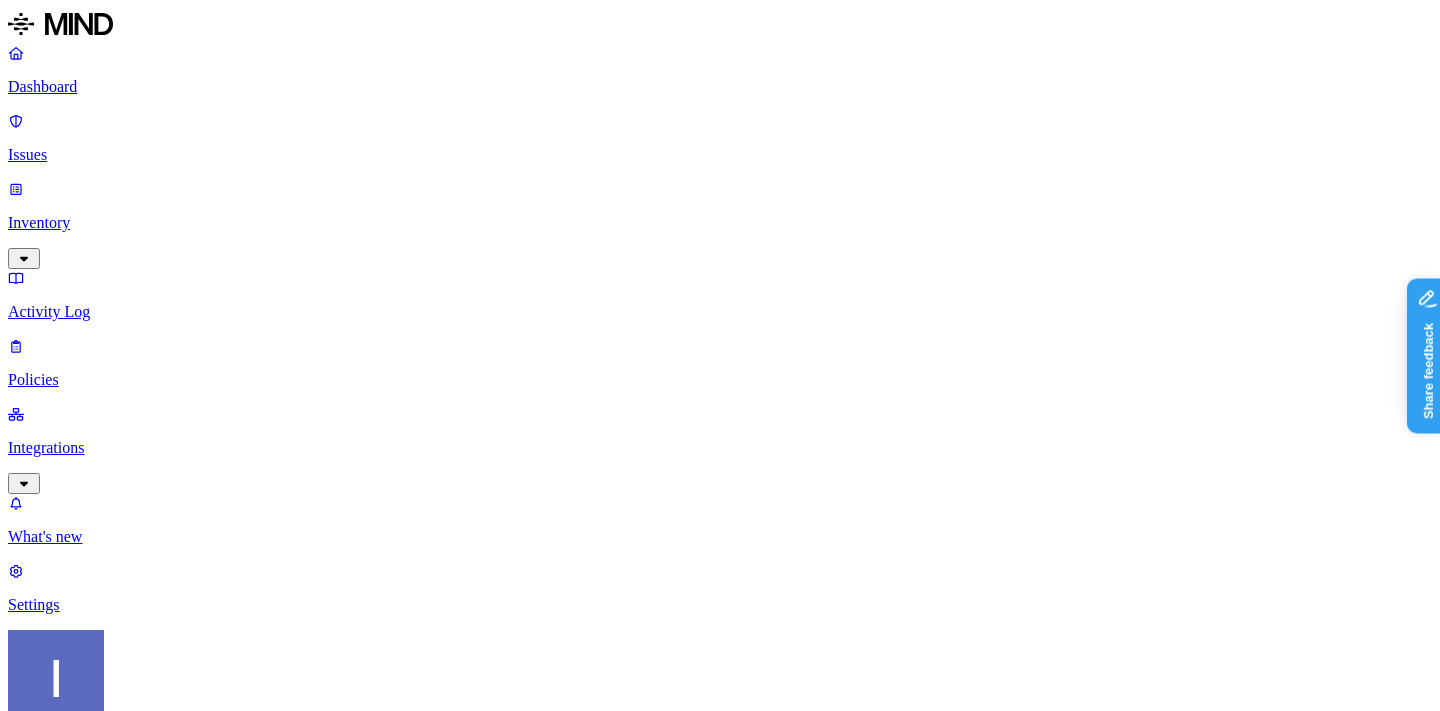 scroll, scrollTop: 0, scrollLeft: 0, axis: both 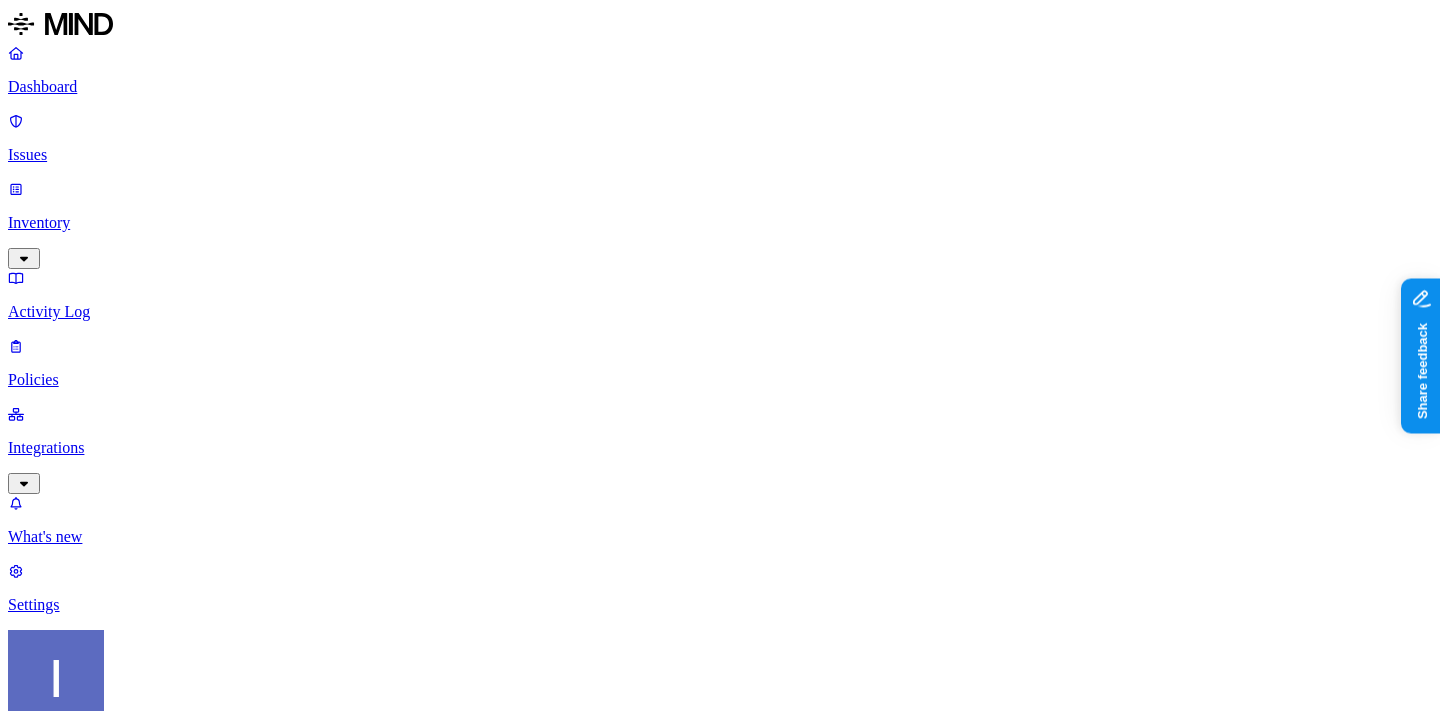 click on "Policies Create Policy Environment Severity Risk category 28 Rules Active Name Environment Active issues Risk category Secret shared with external user Cloud 0 Exposure Valid key detected in resource Cloud 253 Exposure Credit card number shared with external user Cloud 13 Exposure SSN shared with external user Cloud 4 Exposure Suspicious downloads by a risky user Cloud 0 Insider threat Resource shared externally by risky user Cloud 0 Exposure Credit card detected in resource Cloud 2141 Exposure SSN detected in resource Cloud 2096 Exposure Resource with SSN accessed Cloud 1574 Exposure Secrets detected in resource Cloud 355 Exposure Suspicious downloads of sensitive data by a user Cloud 88 Insider threat PII upload to GenAI Endpoint 15 Exfiltration Endpoint PII Upload Endpoint 4 Exfiltration Secret upload to GenAI Endpoint 3 Exfiltration PCI upload to GenAI Endpoint 2 Exfiltration Secret upload to communication platforms Endpoint 1 Exfiltration Secret Shared Endpoint 0 Exfiltration Endpoint 0 Exfiltration 0 1" at bounding box center (720, 1708) 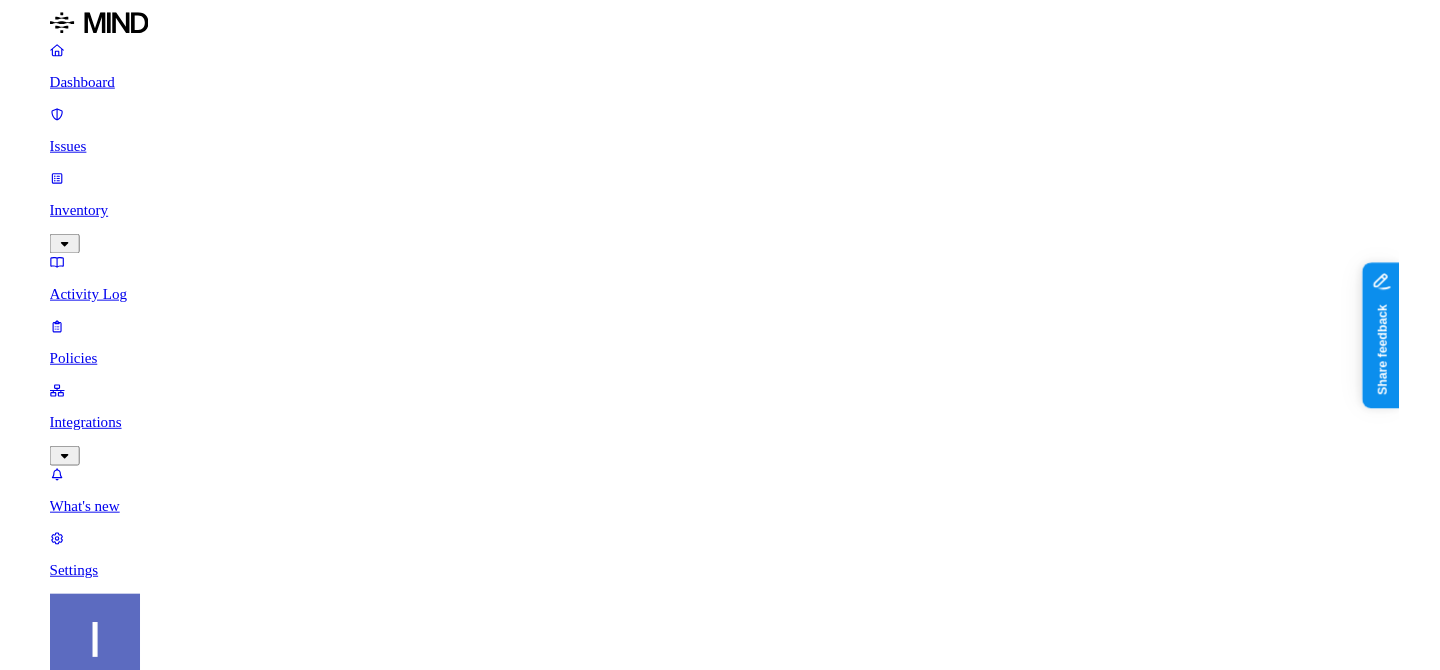 scroll, scrollTop: 1, scrollLeft: 0, axis: vertical 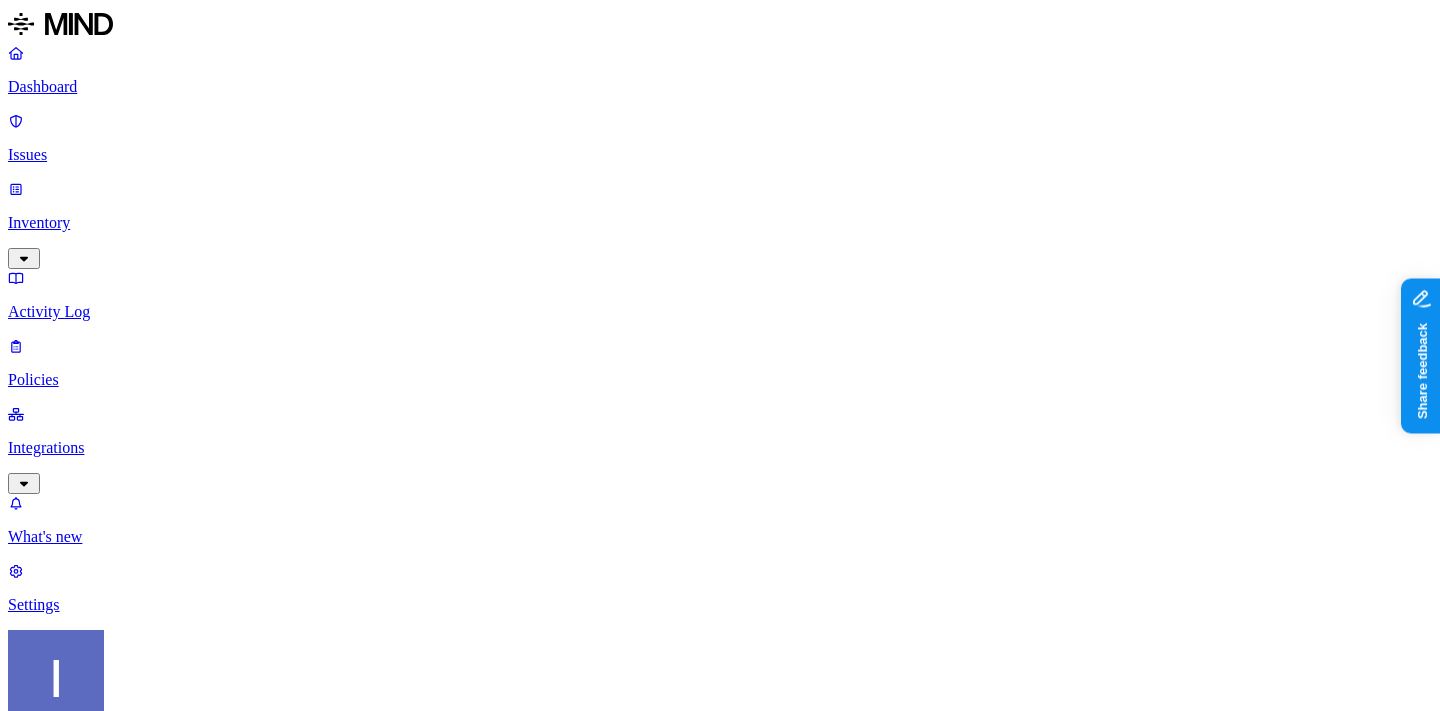 type 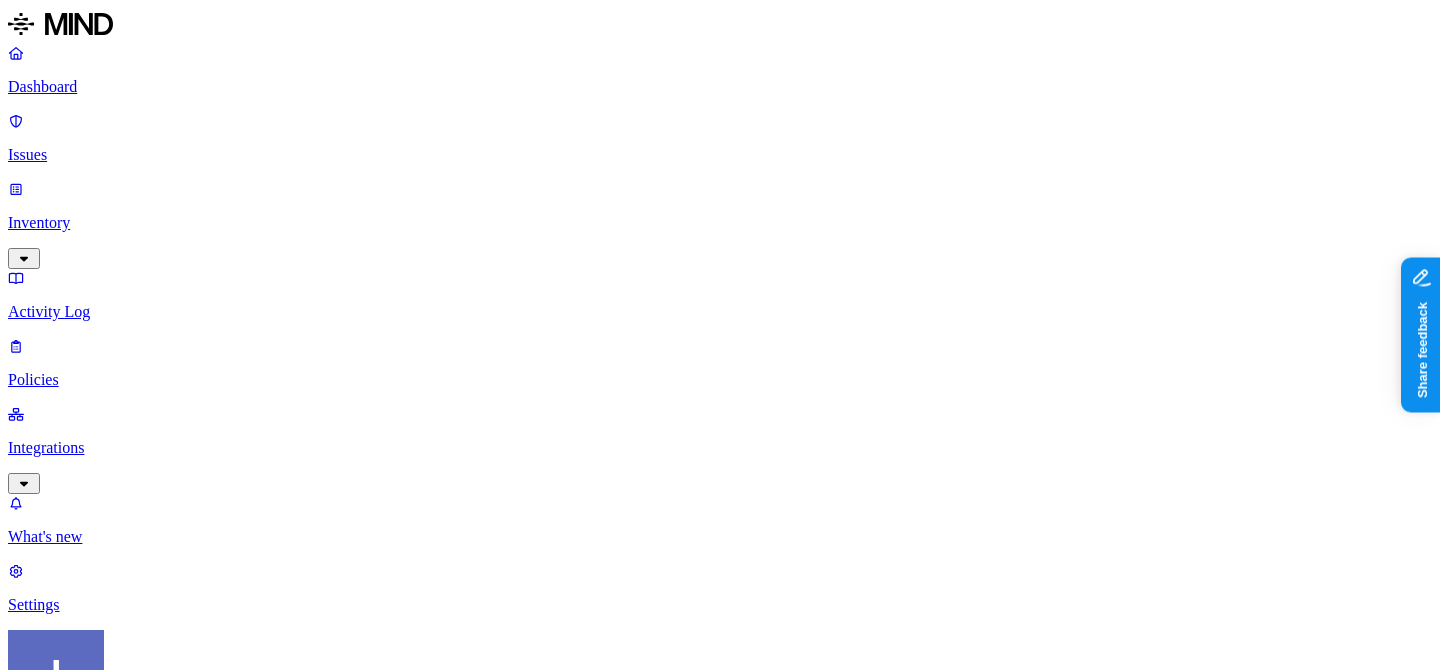 scroll, scrollTop: 2, scrollLeft: 223, axis: both 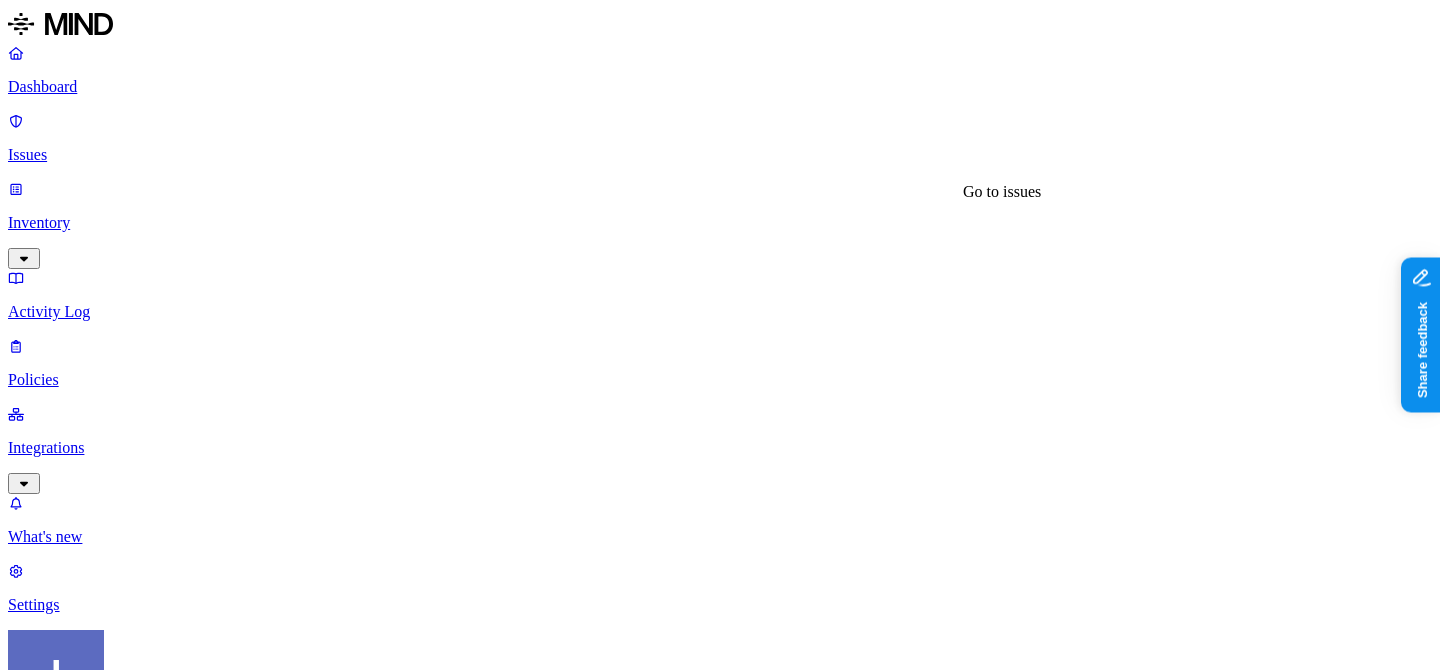 click on "3" at bounding box center [868, 1203] 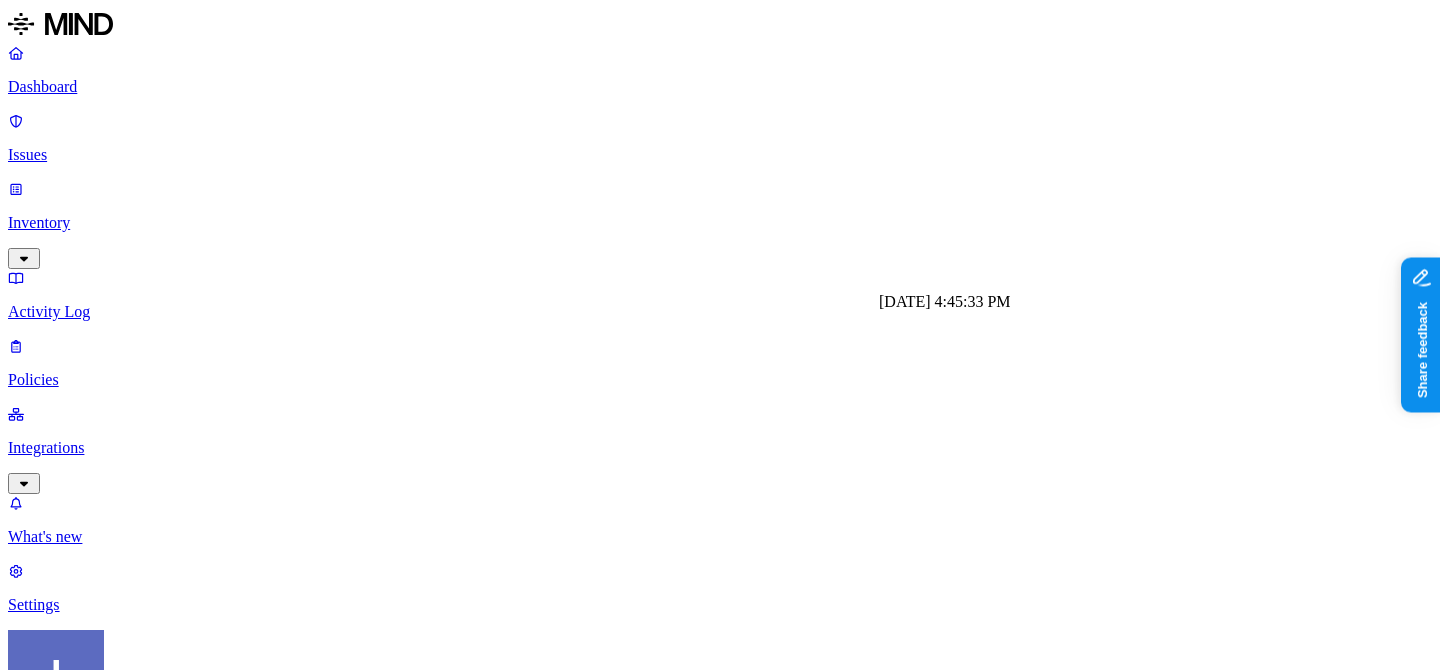 scroll, scrollTop: 0, scrollLeft: 586, axis: horizontal 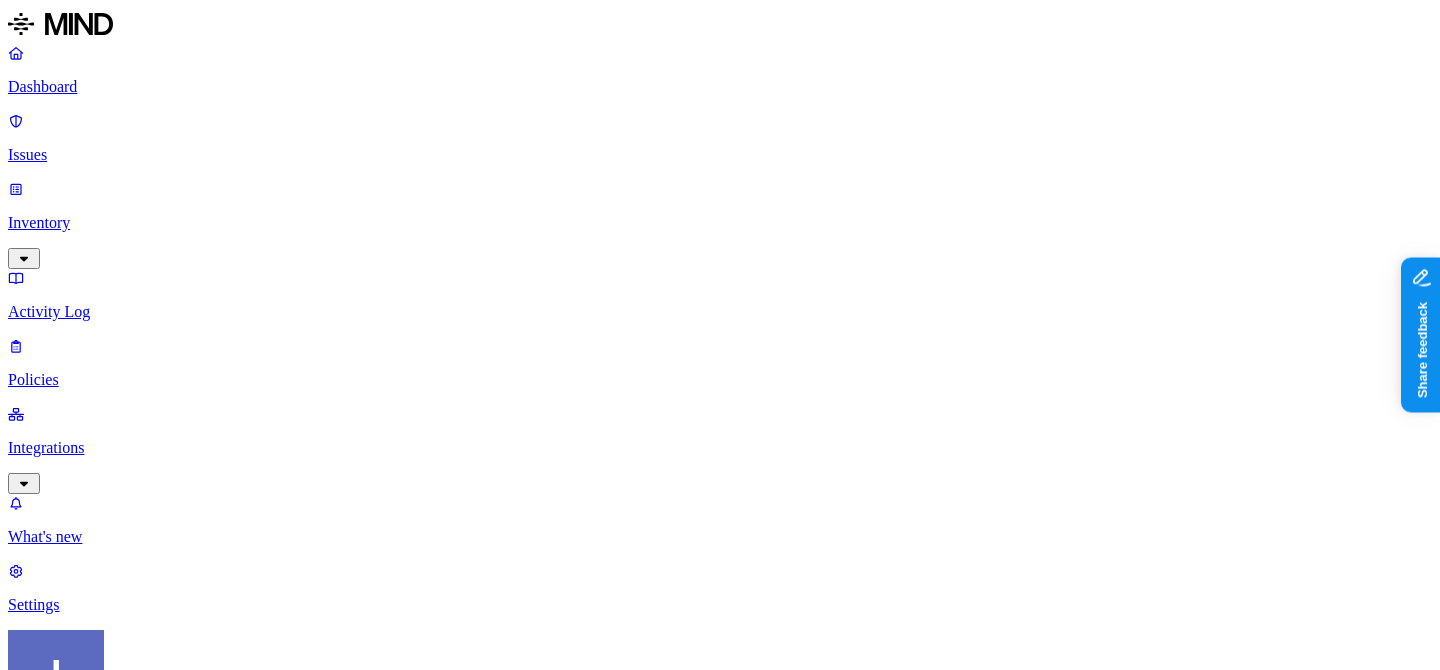drag, startPoint x: 914, startPoint y: 262, endPoint x: 1128, endPoint y: 262, distance: 214 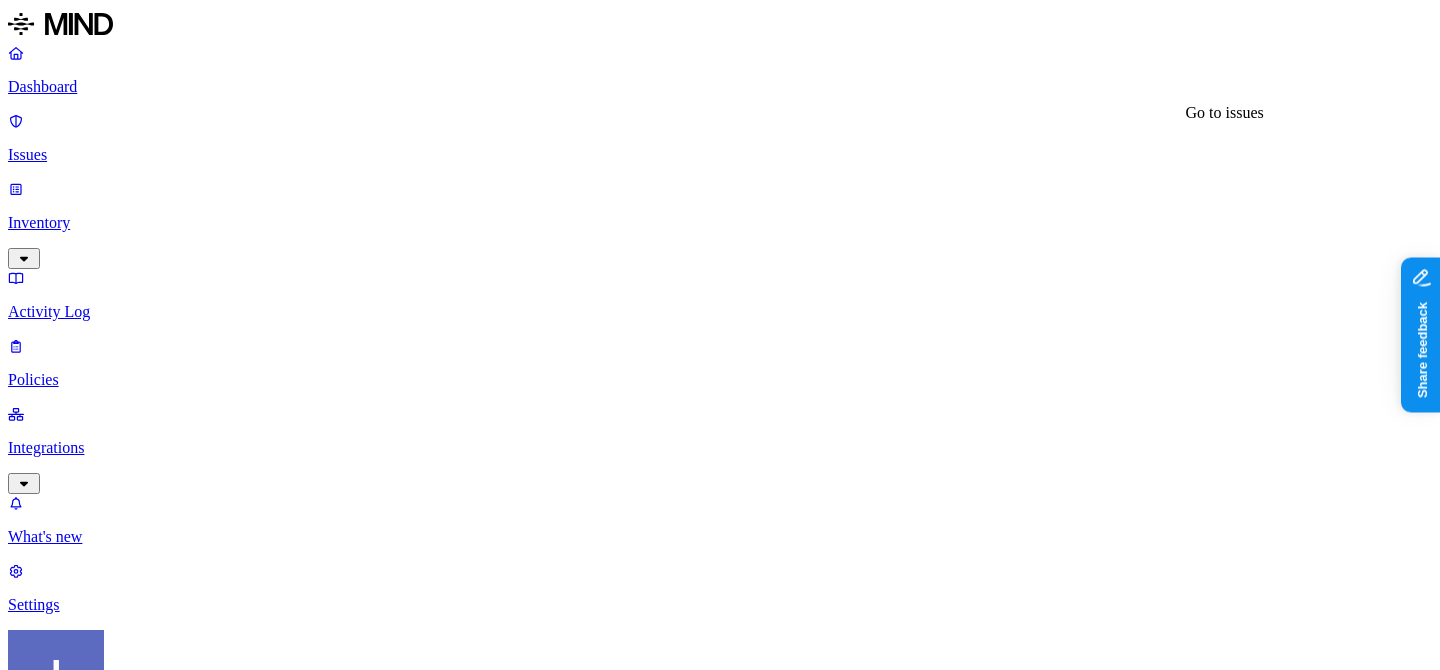 click on "15" at bounding box center (872, 1095) 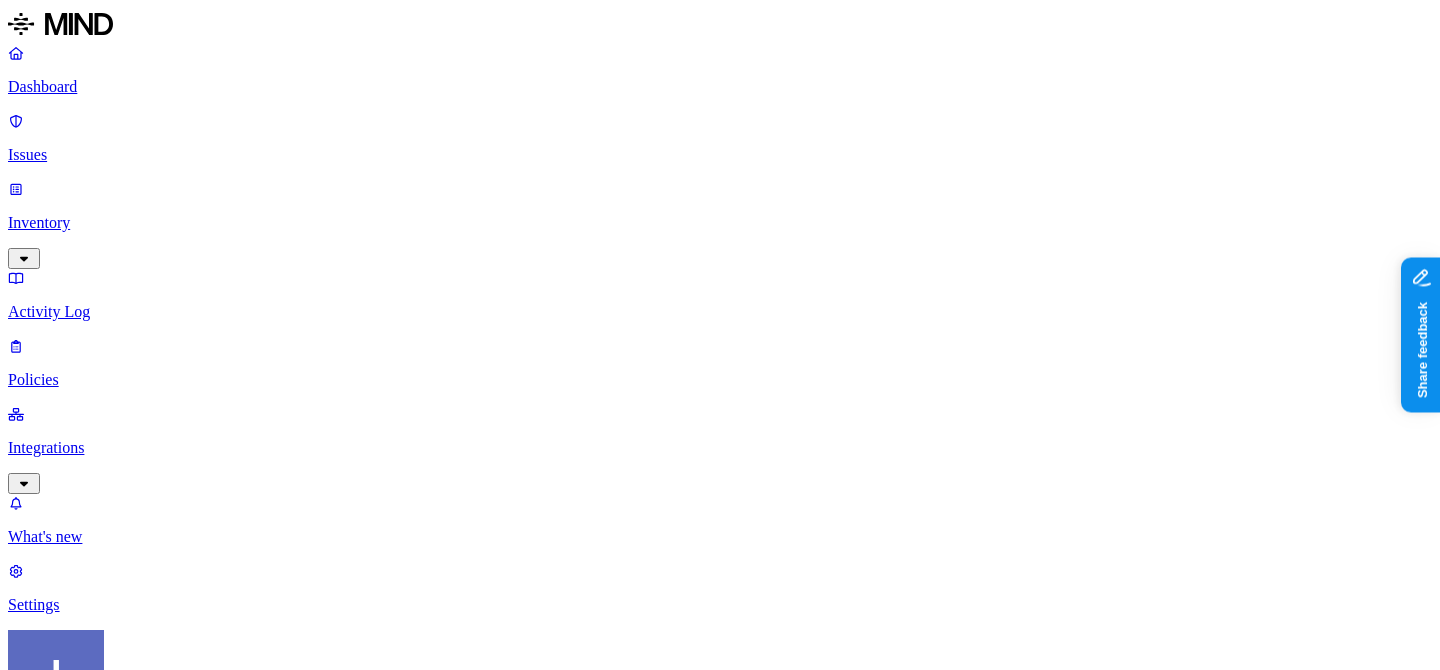 scroll, scrollTop: 0, scrollLeft: 1, axis: horizontal 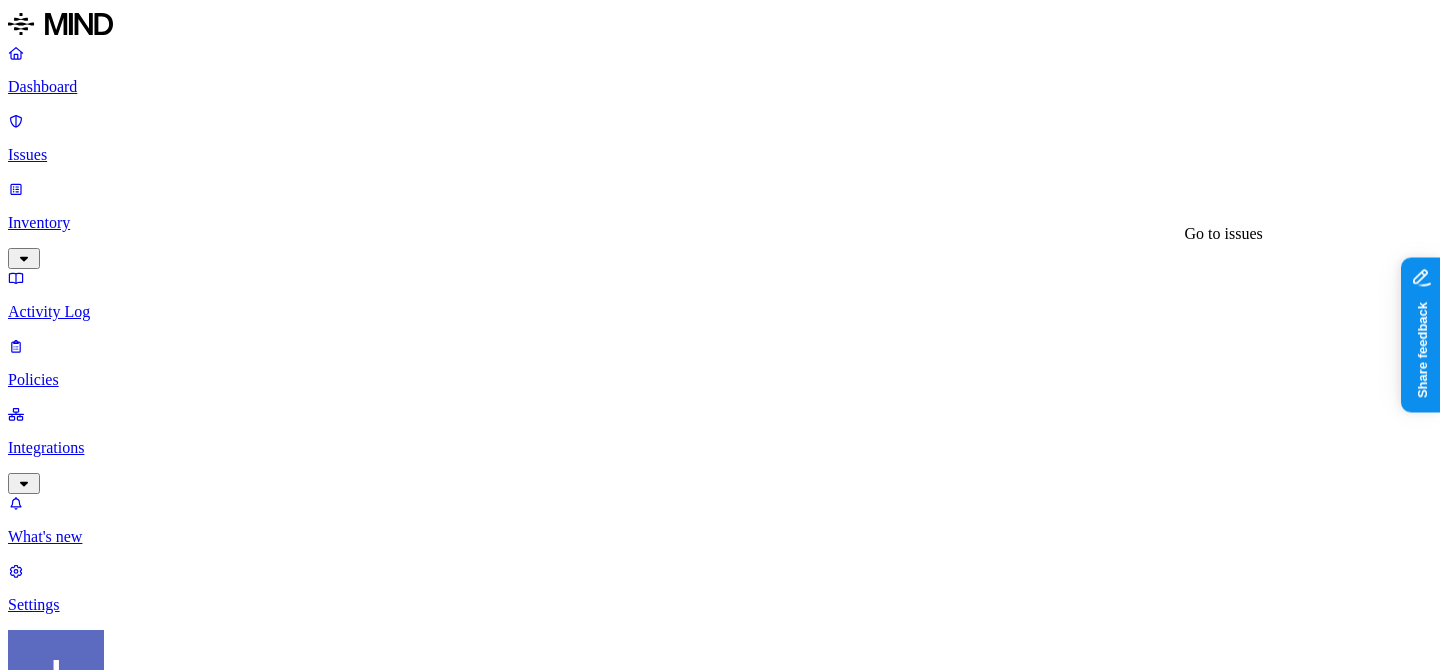 click on "2" at bounding box center [980, 1258] 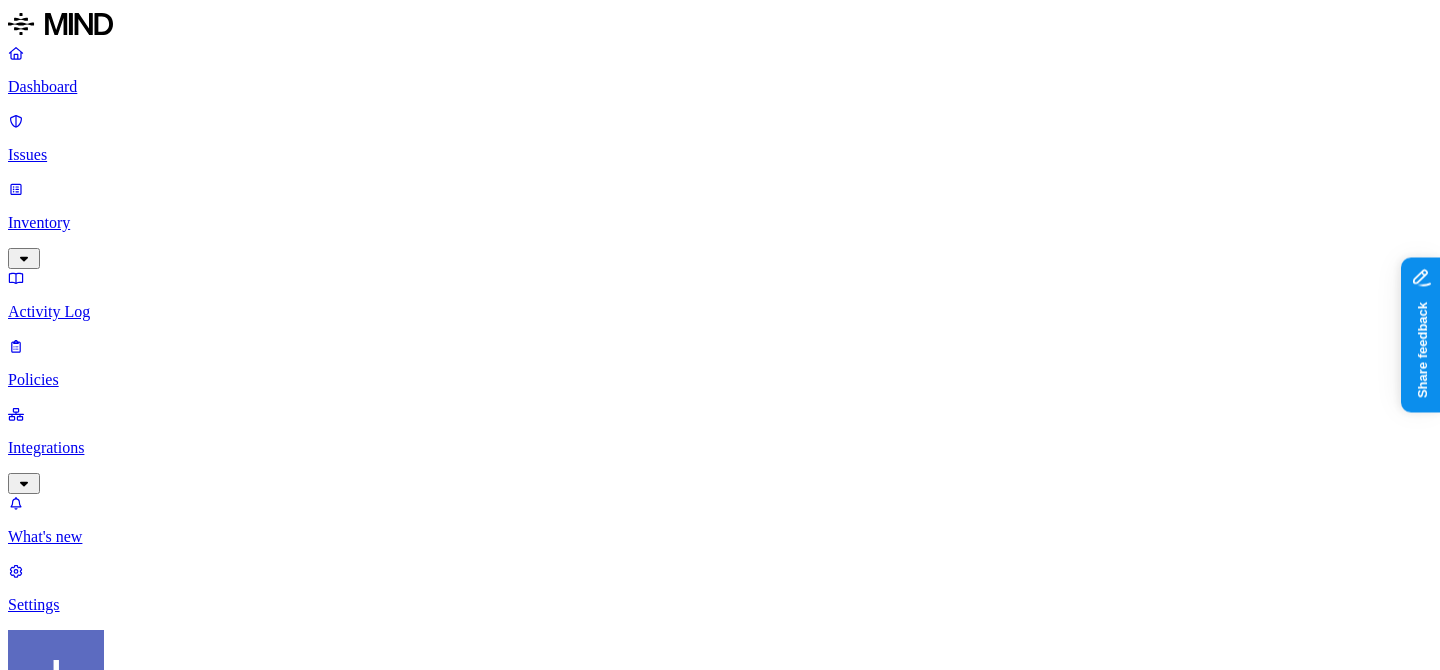 scroll, scrollTop: 0, scrollLeft: 0, axis: both 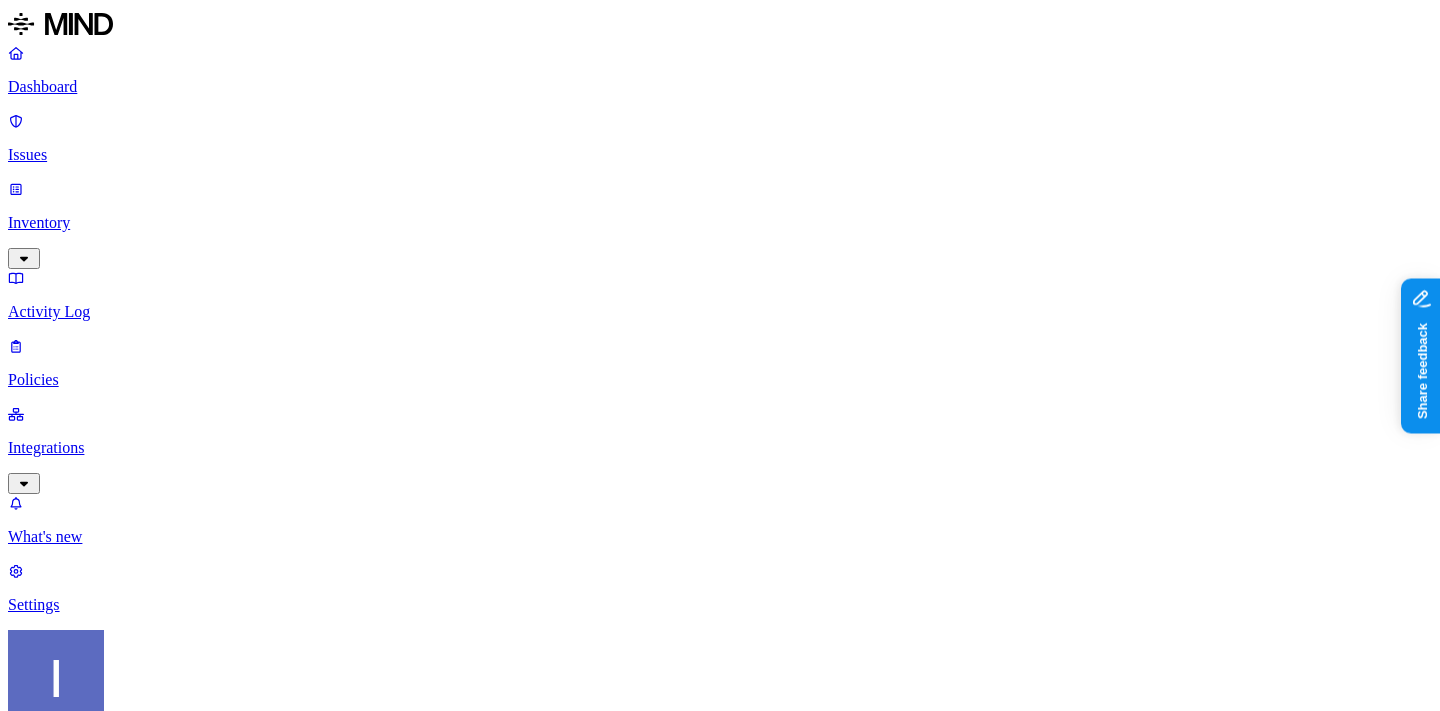click on "15" at bounding box center [872, 1095] 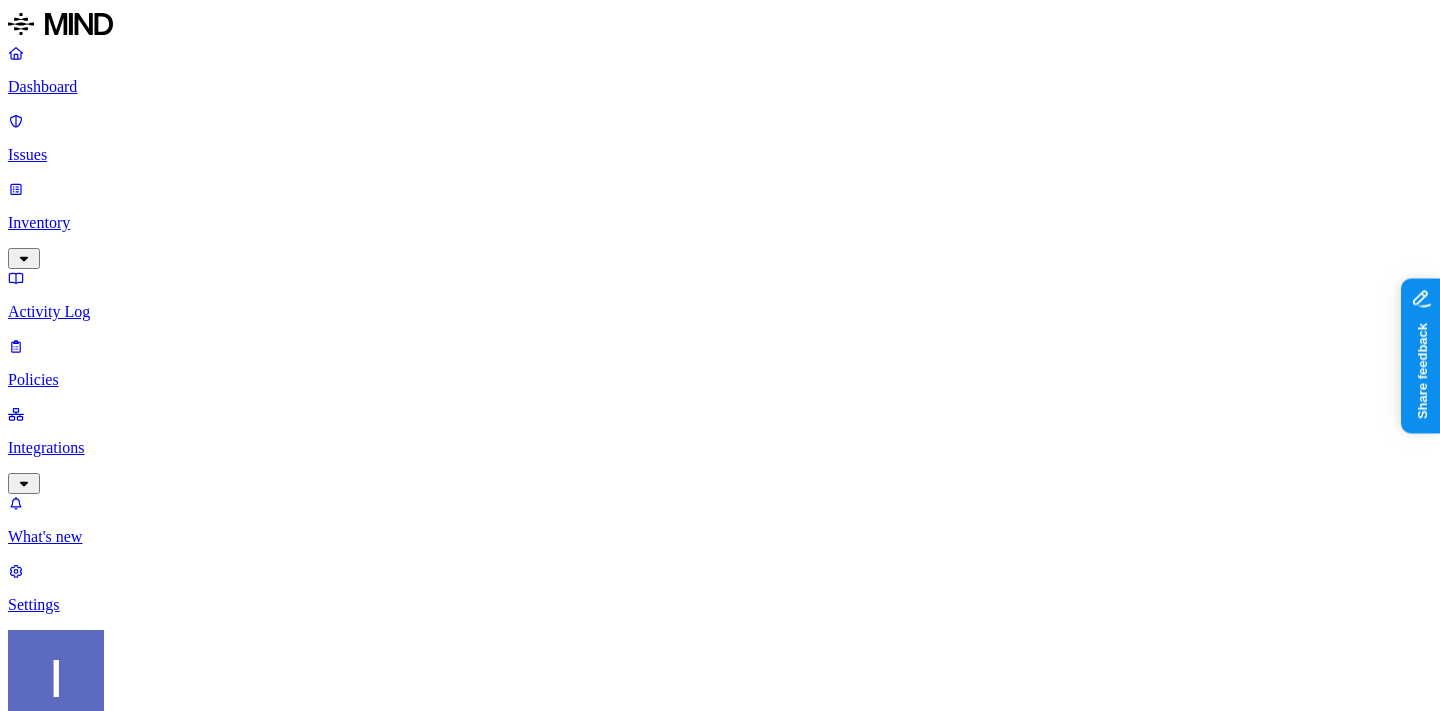 scroll, scrollTop: 181, scrollLeft: 0, axis: vertical 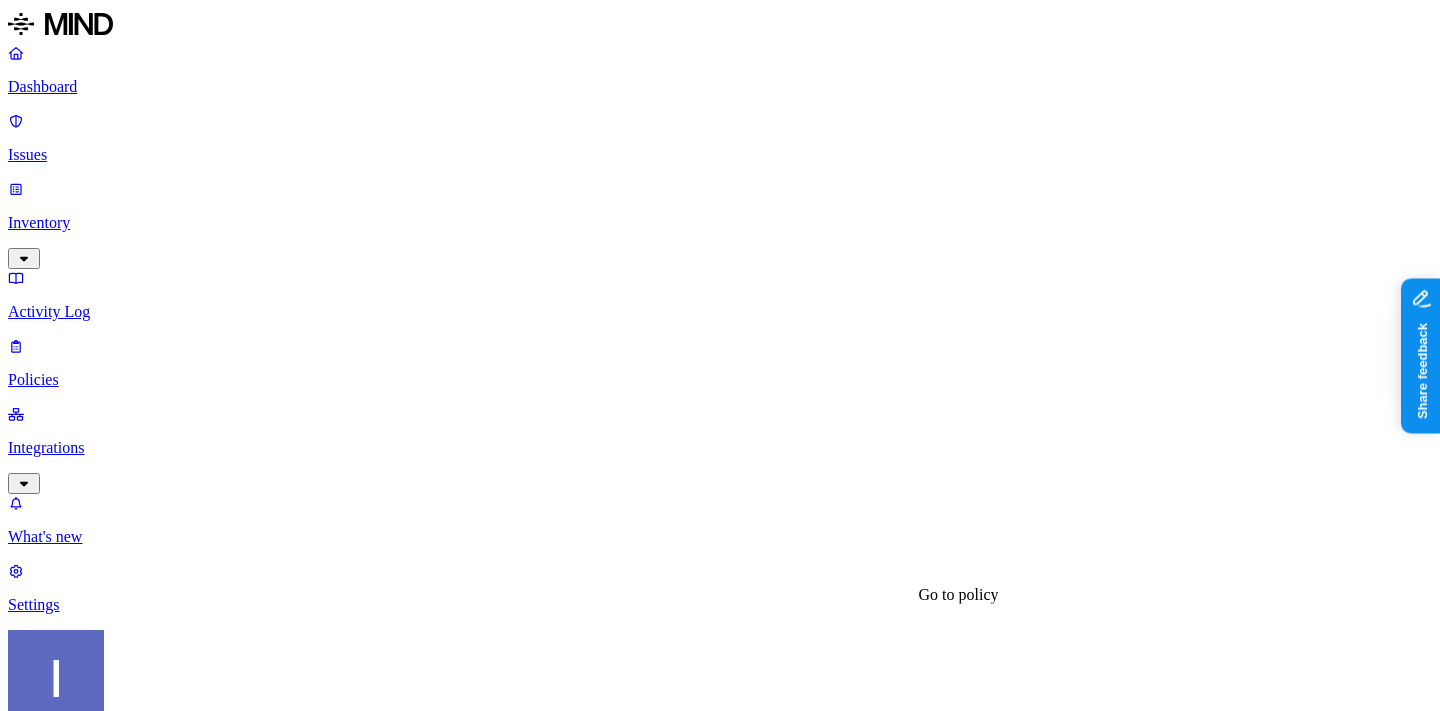 click on "PII upload to GenAI" at bounding box center (89, 4078) 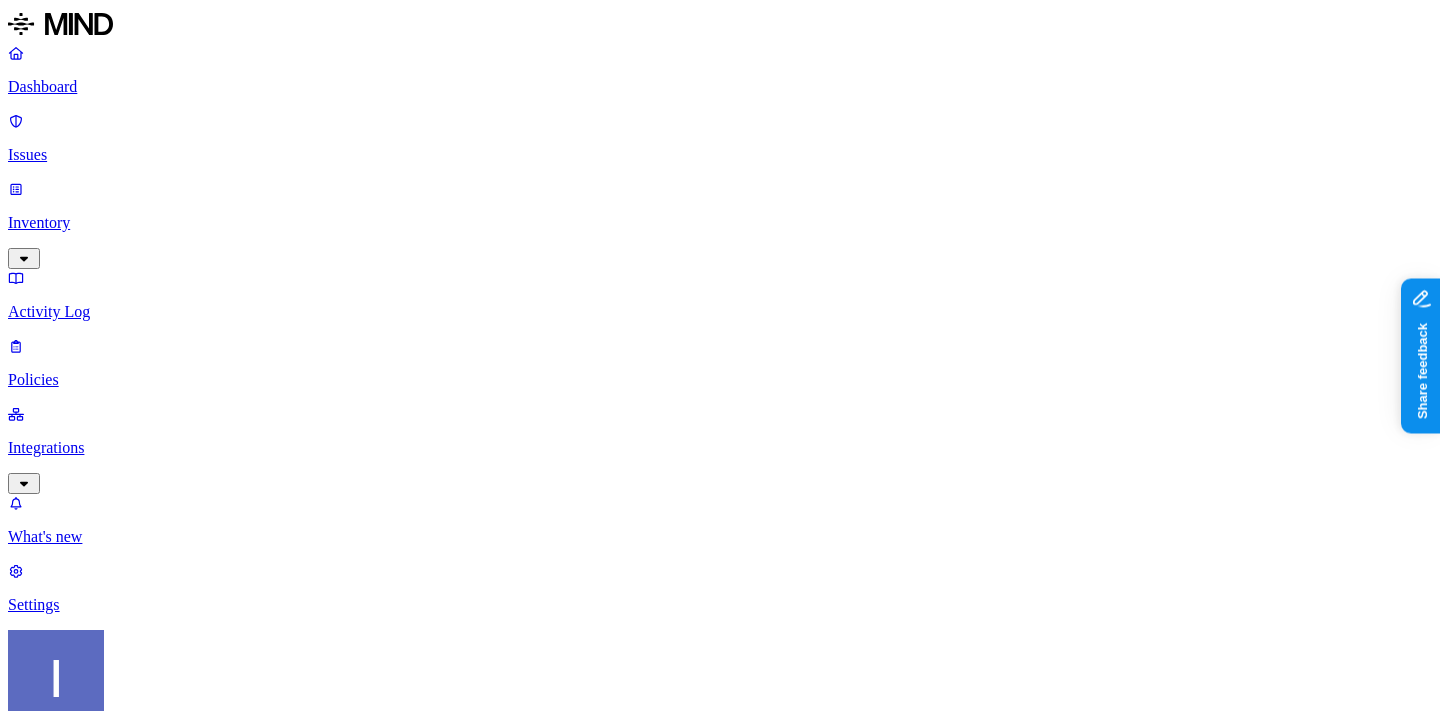 scroll, scrollTop: 466, scrollLeft: 0, axis: vertical 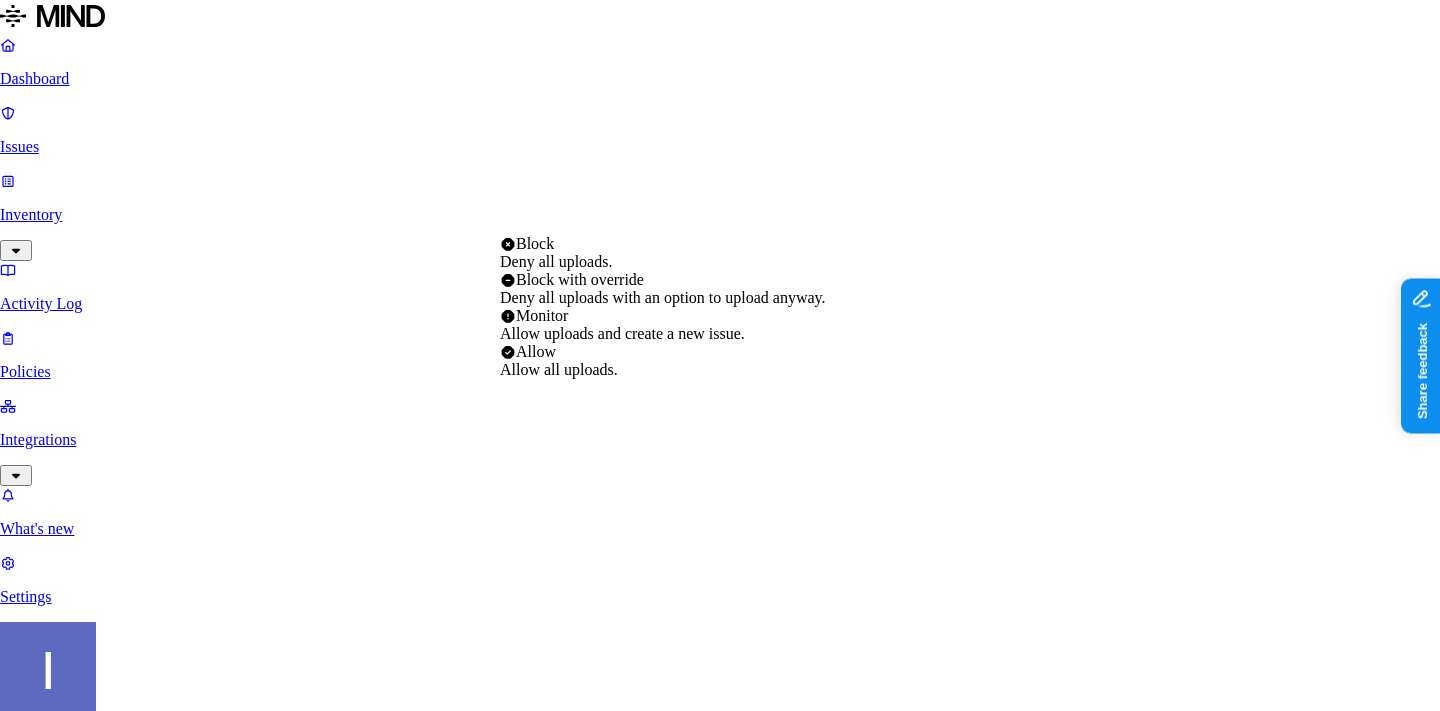 click on "Dashboard Issues Inventory Activity Log Policies Integrations What's new 1 Settings Itai Schwartz Openweb PII upload to GenAI Endpoint Exfiltration Details Policy name PII upload to GenAI   Severity Medium Low Medium High Critical   Description (Optional) Detects personal information (PII) shared on generative AI tools to protect sensitive data from exposure Condition DATA WHERE Data type is any of SSN, ITIN, IBAN UPLOAD WHERE Destination category is Gen AI BY USER Anyone Action Default action Default action for all users and groups who violate the policy. Monitor BlockDeny all uploads. Block with overrideDeny all uploads with an option to upload anyway. MonitorAllow uploads and create a new issue. AllowAllow all uploads. Exceptions You can add exceptions for specific users or groups. Exceptions are evaluated from the top. Add Exception Notifications Method None None #security-alerts Automate remediation When issue is detected No action  No action  /Engage assignee Cancel Save" at bounding box center (720, 1078) 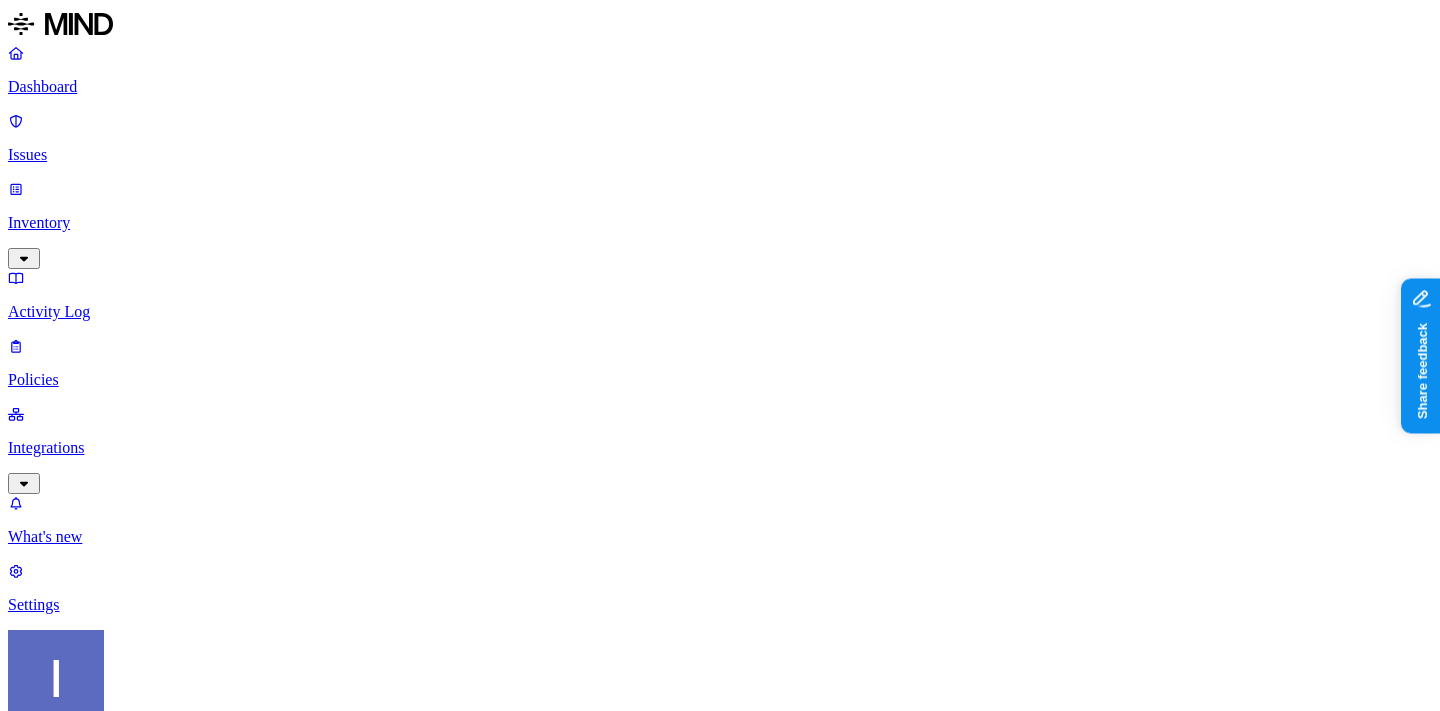 scroll, scrollTop: 1013, scrollLeft: 0, axis: vertical 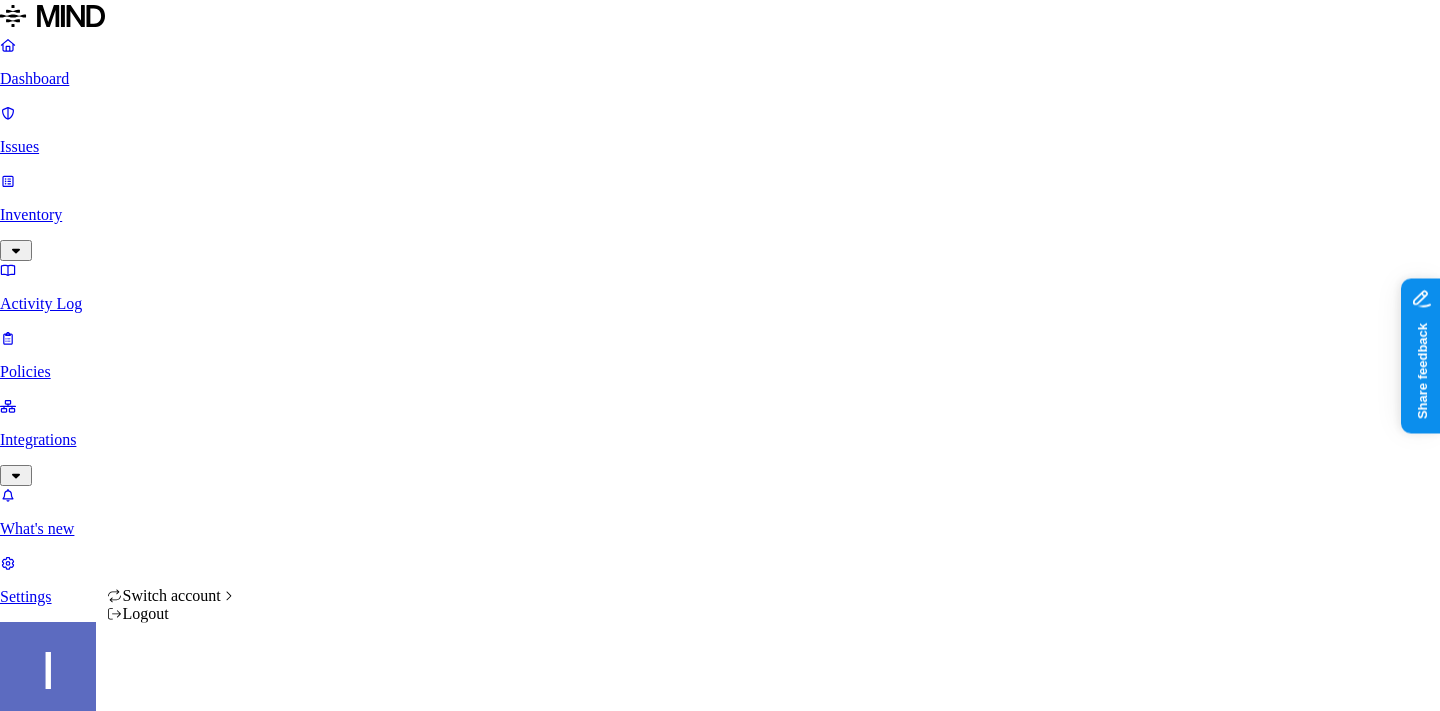 click on "Dashboard Issues Inventory Activity Log Policies Integrations What's new 1 Settings Itai Schwartz Openweb Dashboard 61 Discovery Detection Prevention Last update: 11:05 AM Scanned resources 1.36M Resources by integration 1.28M OpenWeb Google Drive 54.3K Openweb Jira 23.2K OpenWeb 530 Openweb Github PII 70.6K Email address 202K Person Name 48K IBAN 42.9K Address 22.5K Phone number 11.6K SSN 2.09K PCI 216 Credit card 2.11K Secrets 212 Encryption Key 212 AWS credentials 113 Password 16 GCP credentials 12 OpenAI API Key 8 Databricks credentials 6 Other 29.4K Source code 109K Top resources with sensitive data Resource Sensitive records Owner Last access allfreecrochet.com - subscribers Email address 171711 Person Name 3 Artyom Nazginov Jan 31, 2025, 04:25 AM Thepollsters-6thtab Email address 162975 User Archive Oct 28, 2024, 05:36 AM collectors.wiki - subscribers and clicks of subs Email address 154057 Person Name 2 Phone number 1 Artyom Nazginov Jan 31, 2025, 04:45 AM recipelion.com - subscribers 150848" at bounding box center (720, 1906) 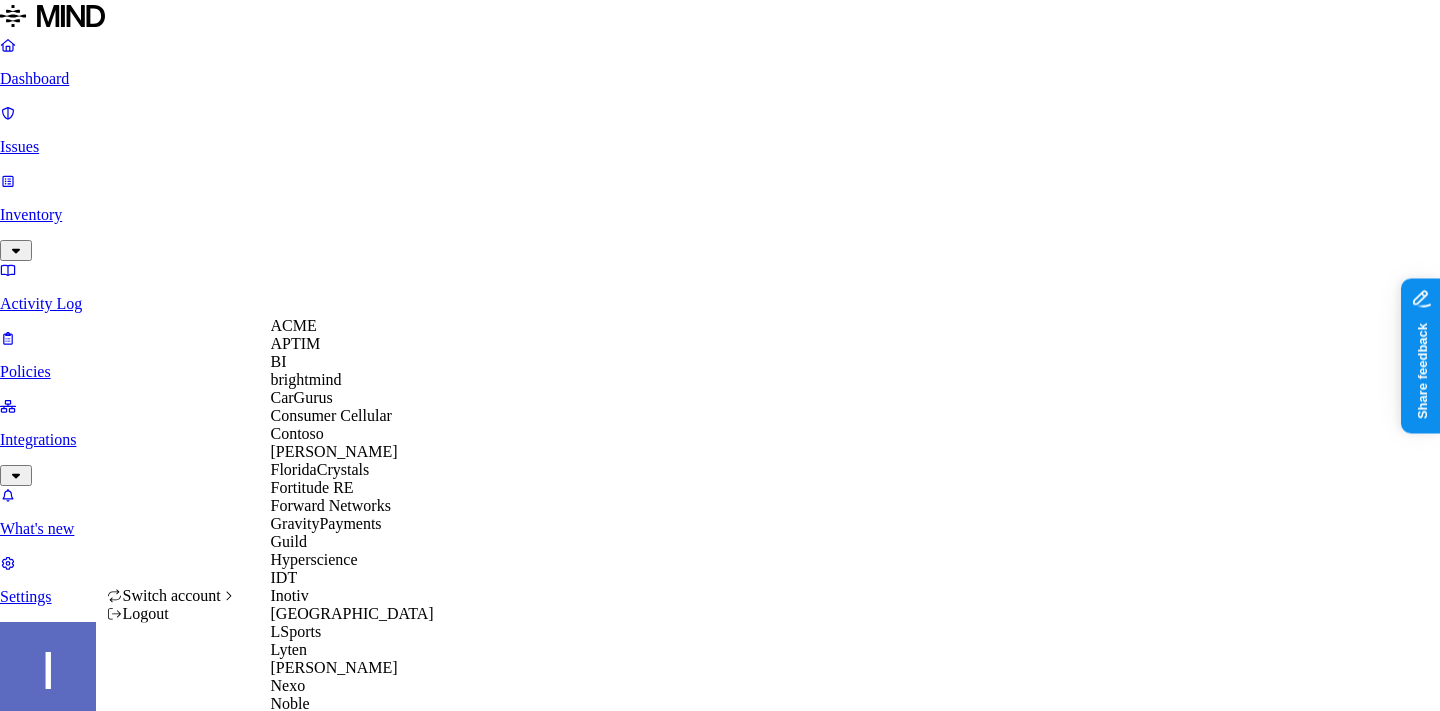 scroll, scrollTop: 638, scrollLeft: 0, axis: vertical 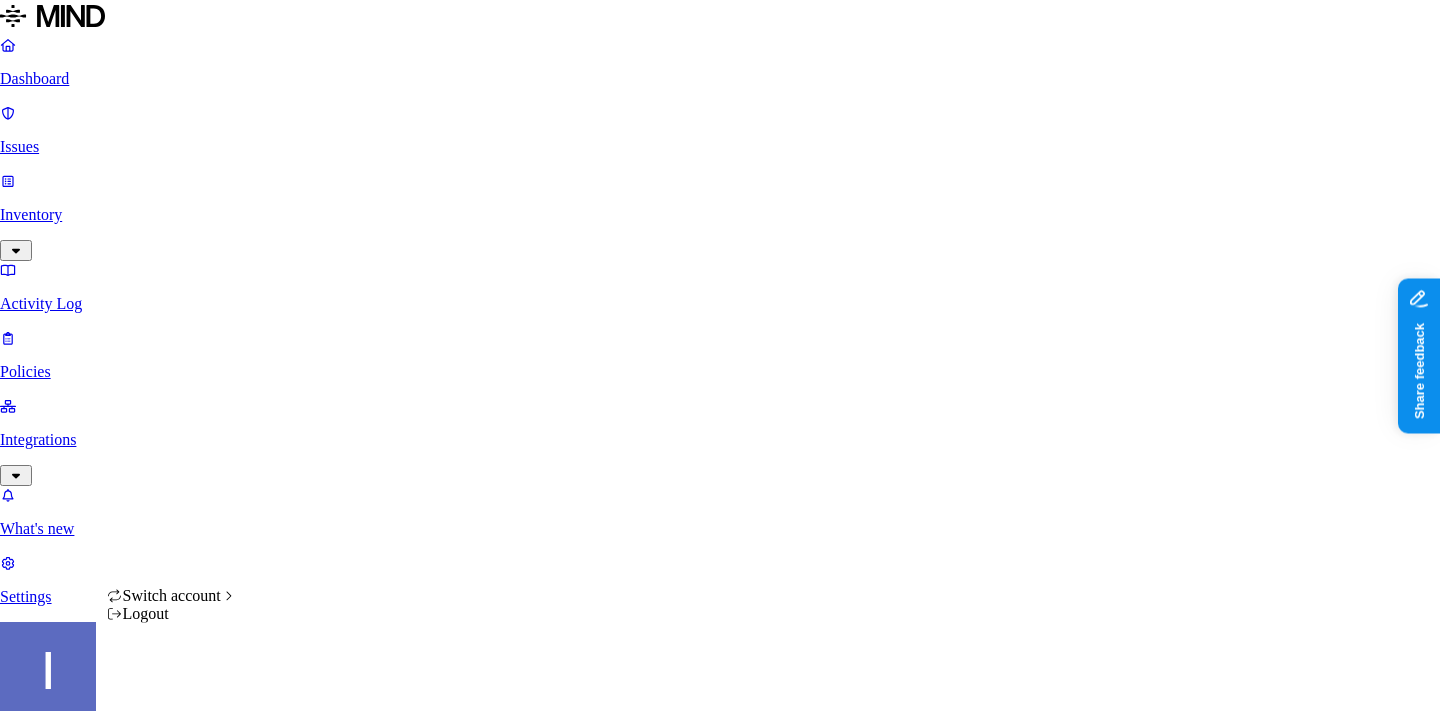 click on "Dashboard Issues Inventory Activity Log Policies Integrations What's new 1 Settings [PERSON_NAME] ACME Dashboard 9 Discovery Detection Prevention Last update: 11:01 AM Scanned resources 2.68K Resources by integration 1.96K ACME Office365 530 ACME Google Drive 82 MIND ACME 47 ACME Confluence 37 ACME Box 8 ACME onprem file share PII 310 IBAN 271 SSN 38 Person Name 28 Email address 16 Individual Taxpayer Identification 2 Address 2 PCI 114 Credit card 116 Secrets 175 AWS credentials 168 Github credentials 3 Password 2 Encryption Key 1 Other 1.56K Mind Test File 1.54K Source code 10 CUI 3 Collaboration agreement 2 Statement of work 2 Bill of materials 2 Top resources with sensitive data Resource Sensitive records Owner Last access Test Share link.docx Credit card 1 SSN 1 AWS credentials 106 IBAN 1 Hod Bin Noon [DATE] 10:47 PM test selective audit.docx AWS credentials 107 IBAN 1 Person Name 1 Hod Bin Noon [DATE] 02:02 PM sensitive1.txt Credit card 1 SSN 1 AWS credentials 106 IBAN 1 1 SSN 1 1" at bounding box center [720, 2128] 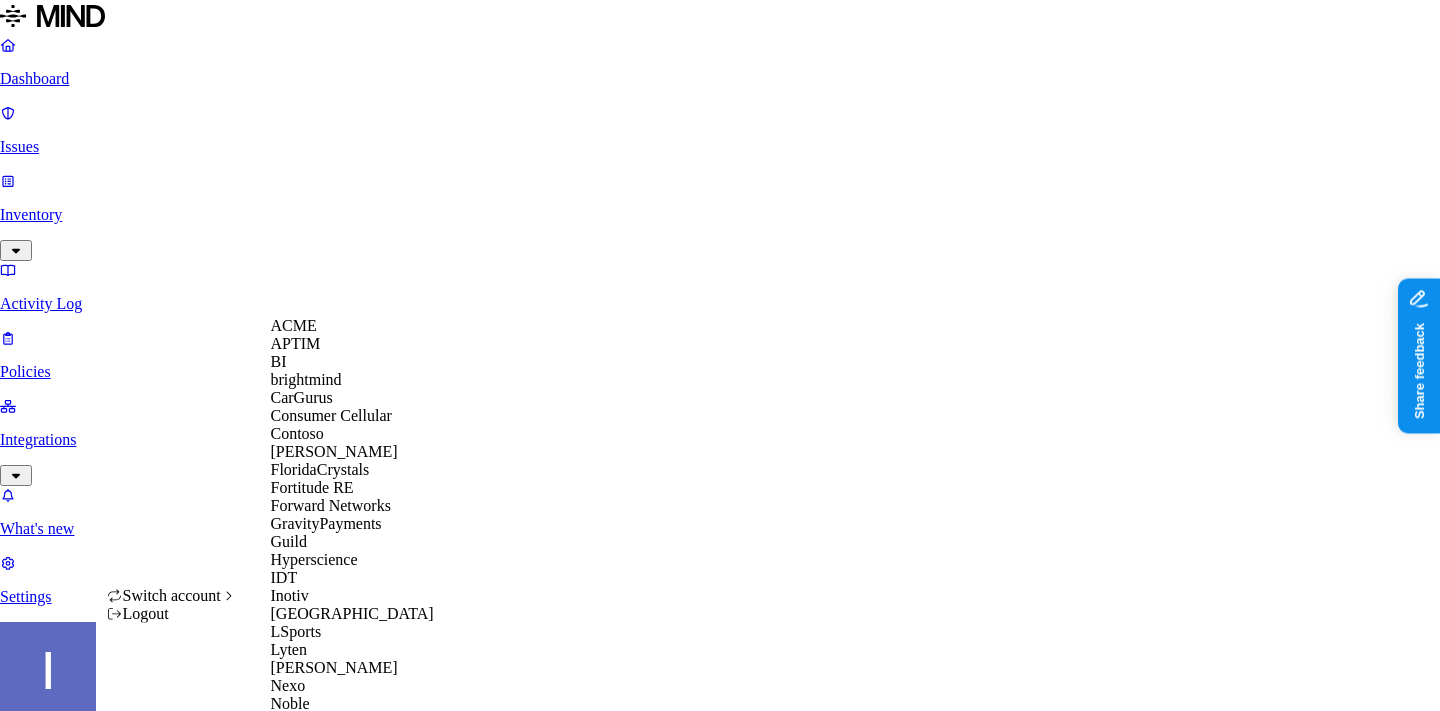 scroll, scrollTop: 920, scrollLeft: 0, axis: vertical 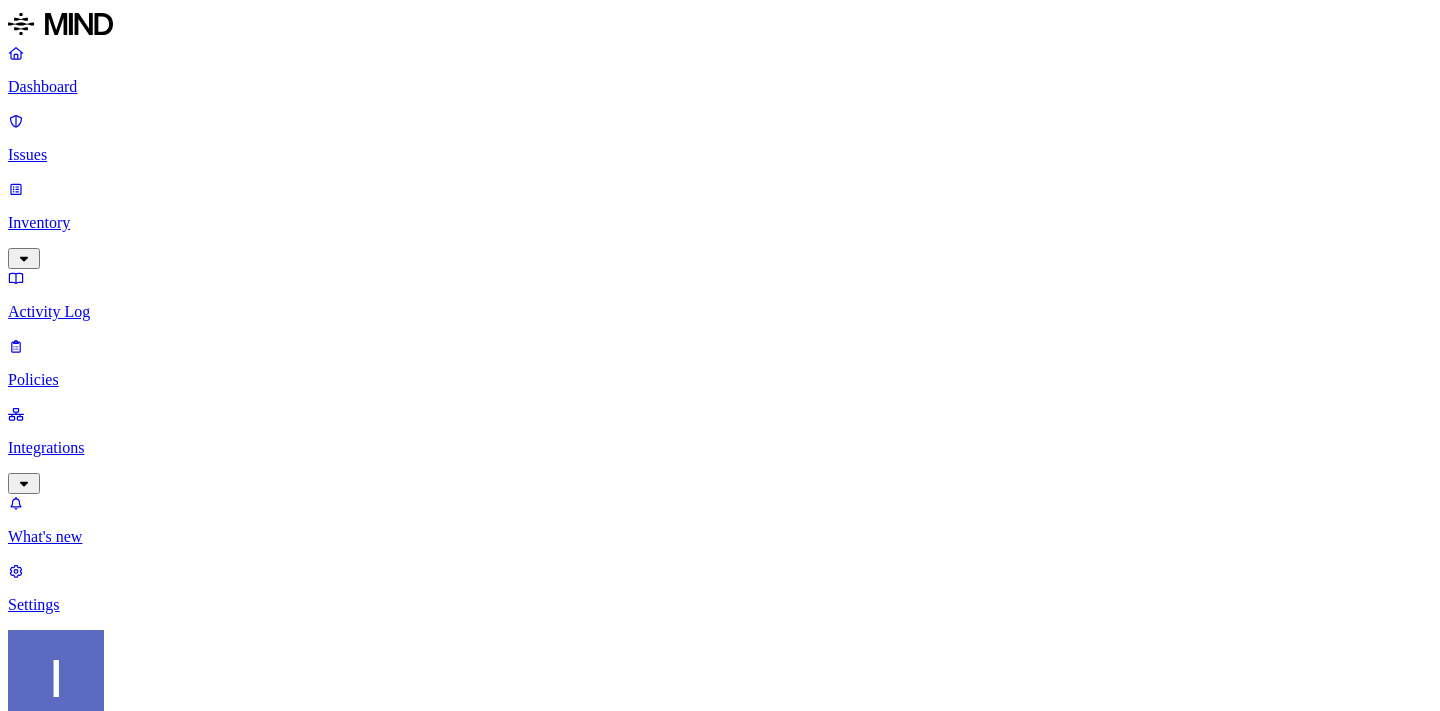 click on "Integrations" at bounding box center [720, 448] 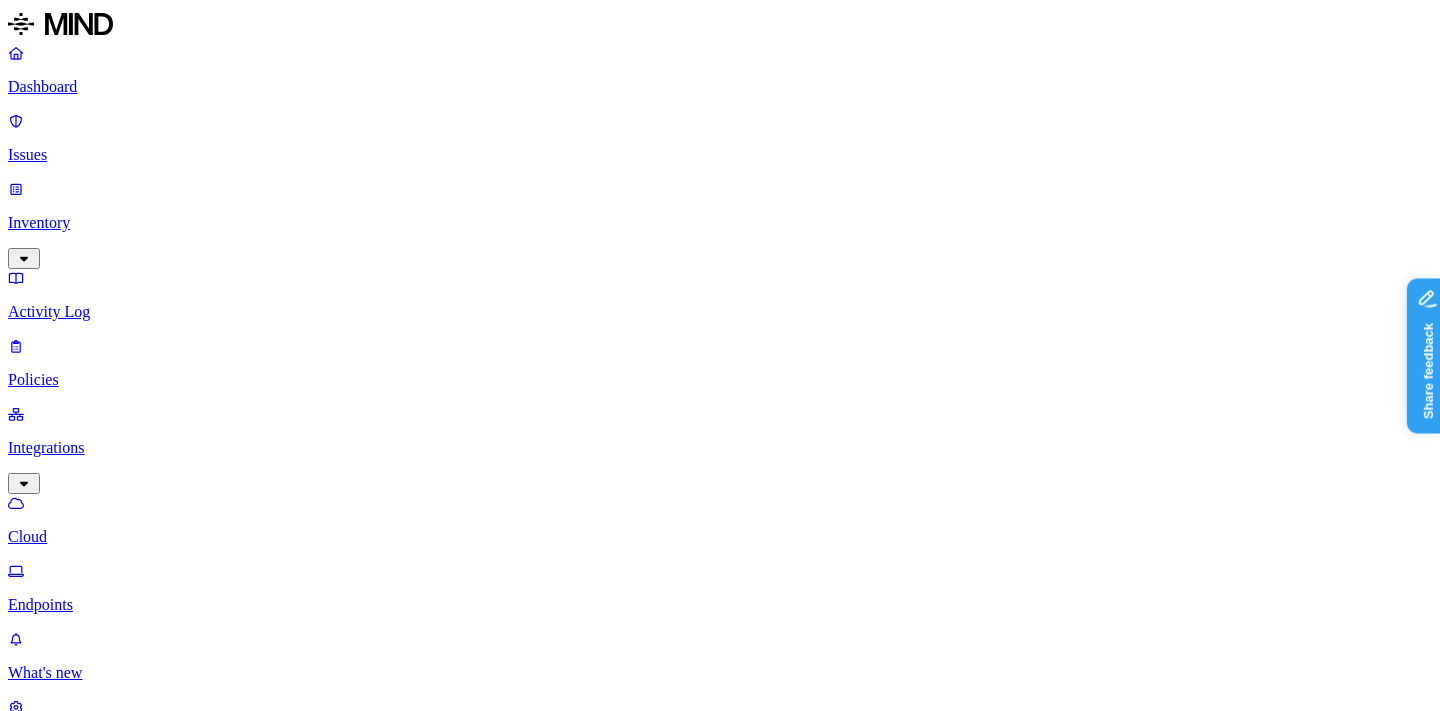 scroll, scrollTop: 0, scrollLeft: 0, axis: both 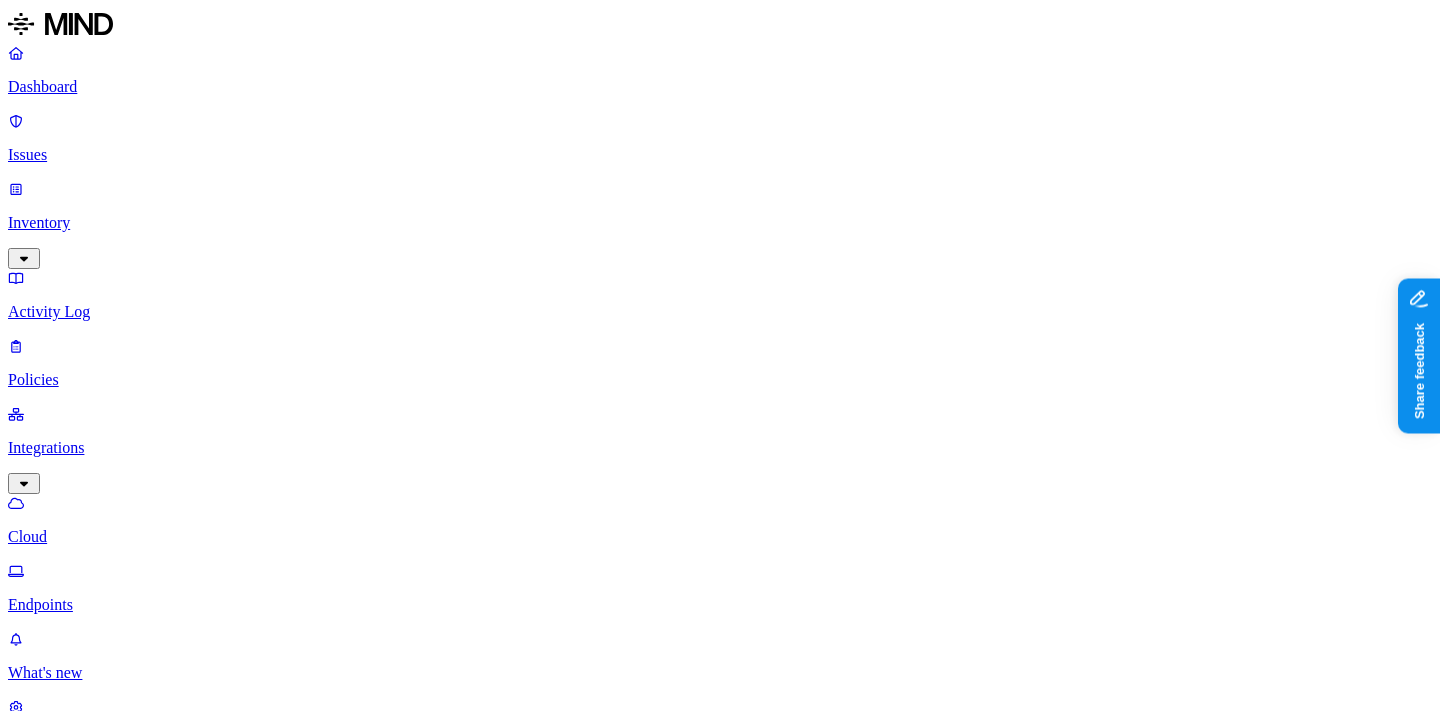 click at bounding box center [103, 1688] 